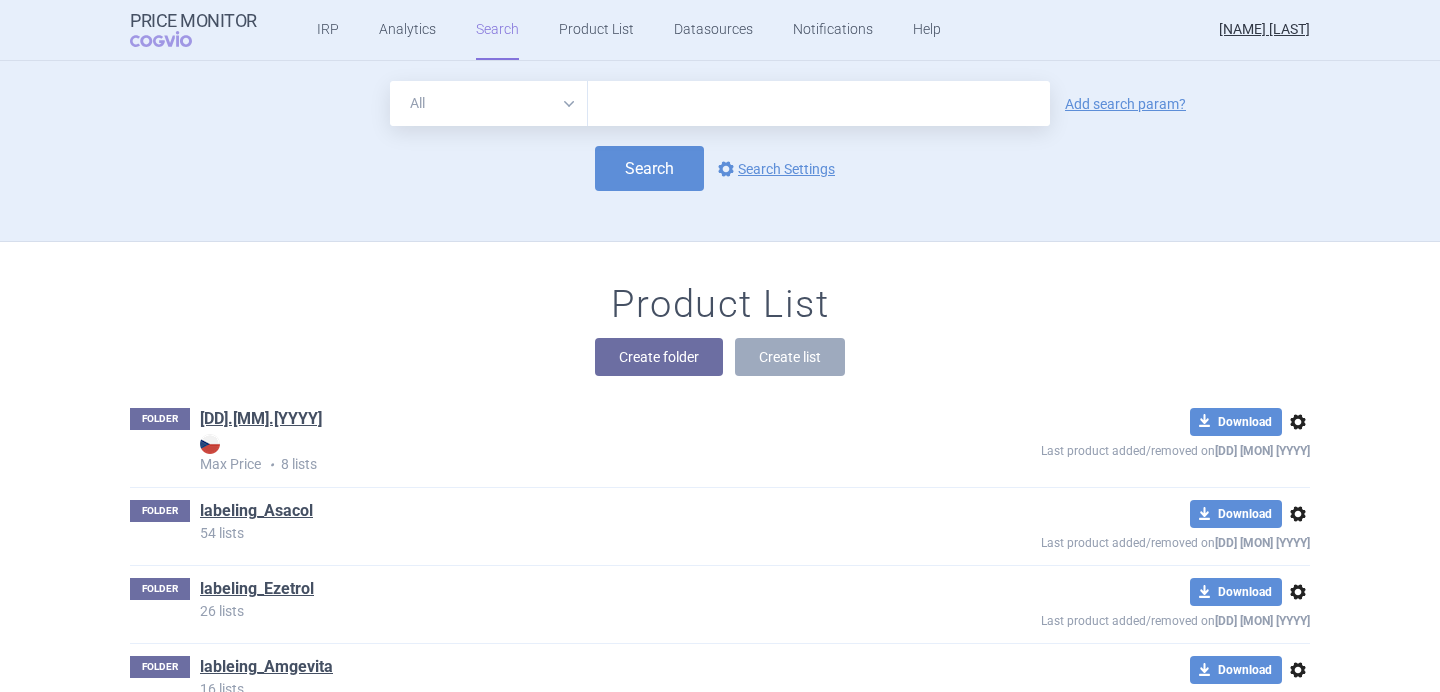 scroll, scrollTop: 0, scrollLeft: 0, axis: both 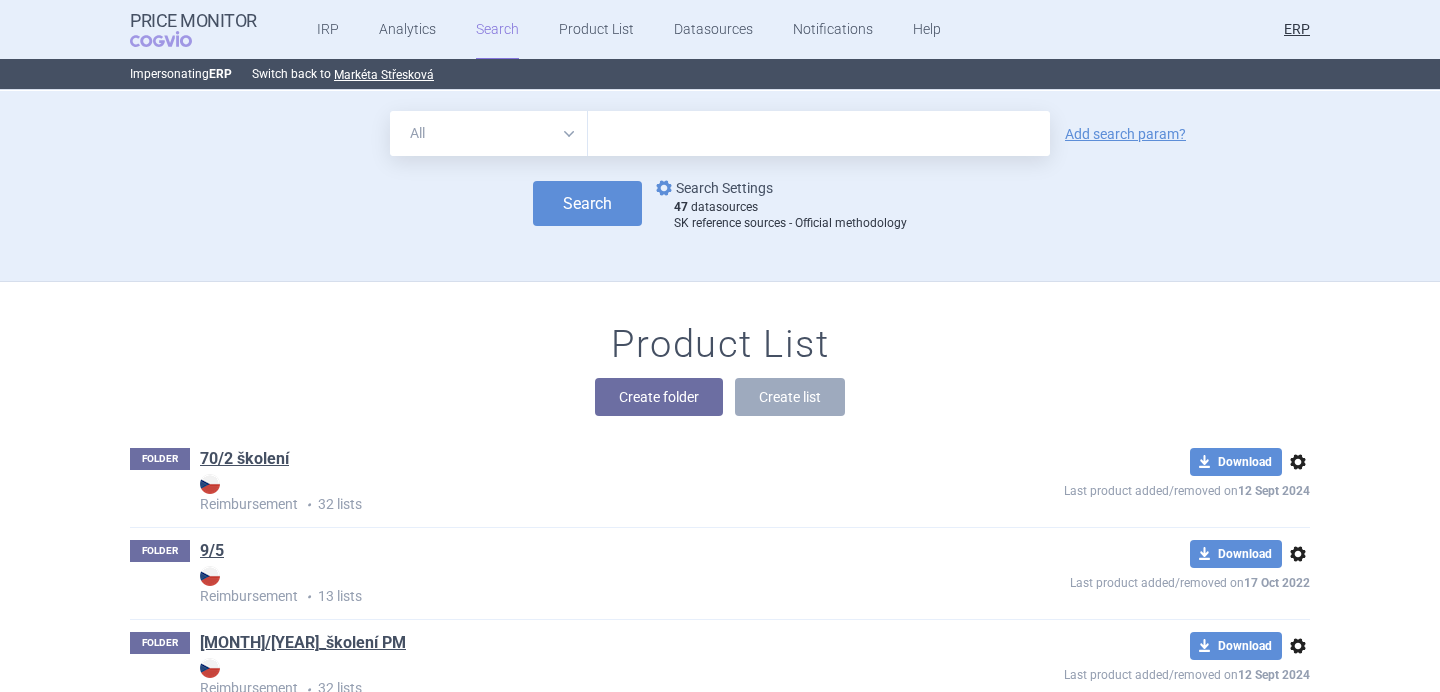 click on "options Search Settings" at bounding box center (712, 188) 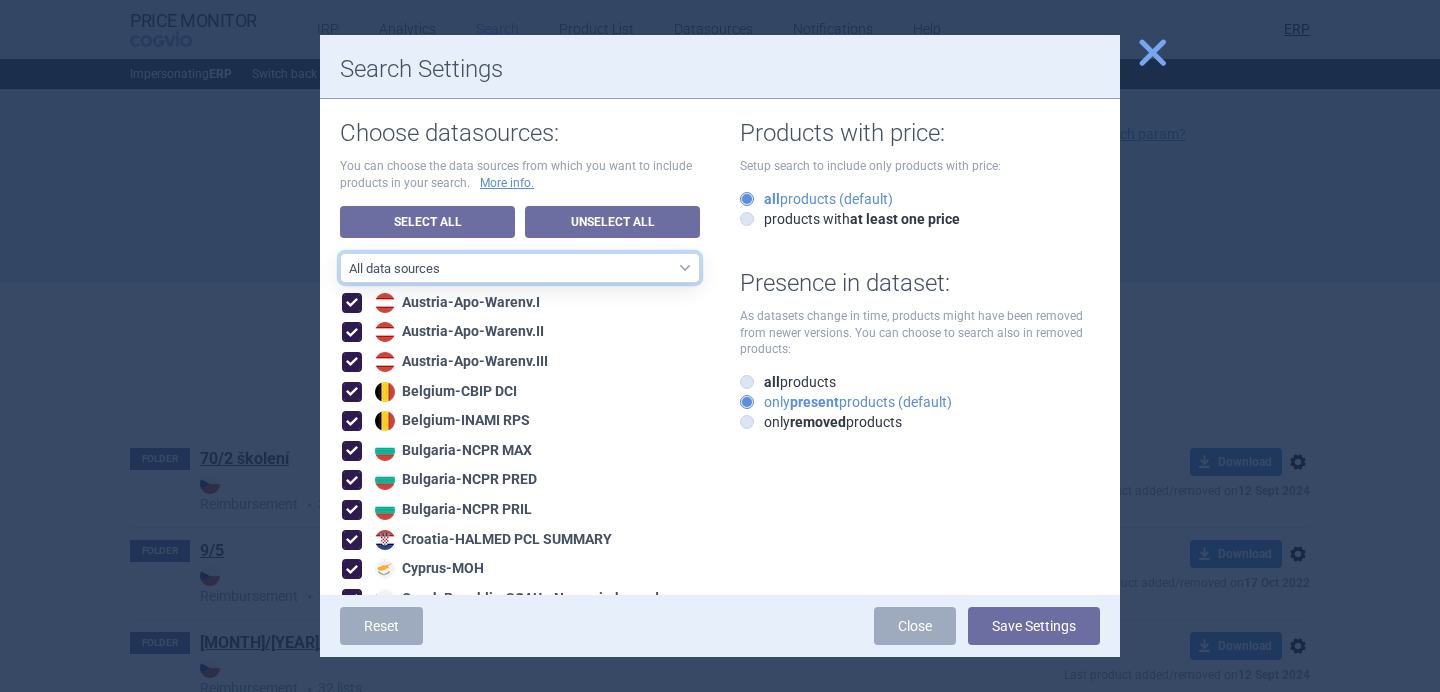 click on "All data sources CZ reference sources - Reimbursement SK reference sources - Official methodology RO reference sources (CGM LauerTaxe included) CZ reference sources - Max price AE recommended reference sources EU4+UK North America EU Europe - all Europe - only recommended sources included Asia and Pacific CA PMPRB7 MENA RO reference sources (LauerTaxe included) RO reference sources SI reference countries BG reference countries HR reference sources LT reference countries CA PMPRB11 LABELING - unit datasources without US LABELING - nonunit datasources without US Labeling - US datasources Nordics Benelux Baltics HU reference countries LV reference countries PL reference countries SK DP reference sources - Official methodology" at bounding box center (520, 268) 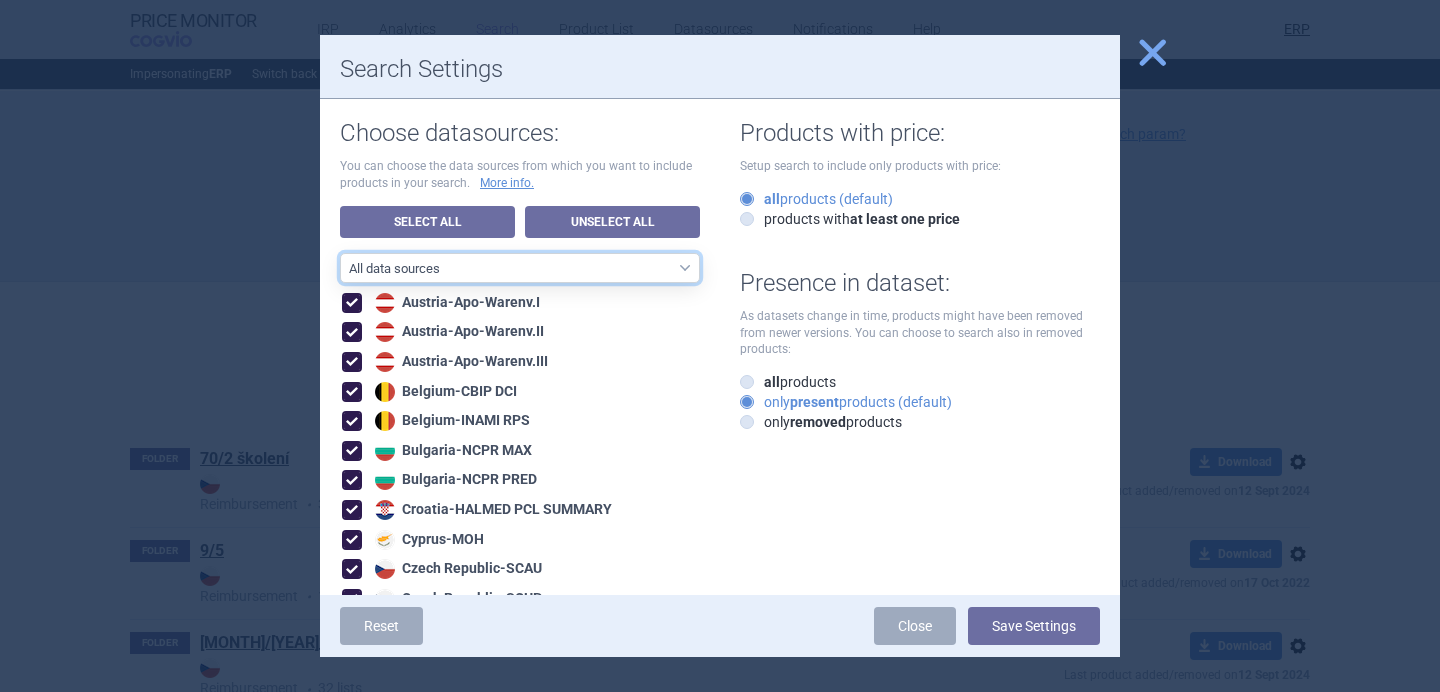 click on "All data sources CZ reference sources - Reimbursement SK reference sources - Official methodology RO reference sources (CGM LauerTaxe included) CZ reference sources - Max price AE recommended reference sources EU4+UK North America EU Europe - all Europe - only recommended sources included Asia and Pacific CA PMPRB7 MENA RO reference sources (LauerTaxe included) RO reference sources SI reference countries BG reference countries HR reference sources LT reference countries CA PMPRB11 LABELING - unit datasources without US LABELING - nonunit datasources without US Labeling - US datasources Nordics Benelux Baltics HU reference countries LV reference countries PL reference countries SK DP reference sources - Official methodology" at bounding box center [520, 268] 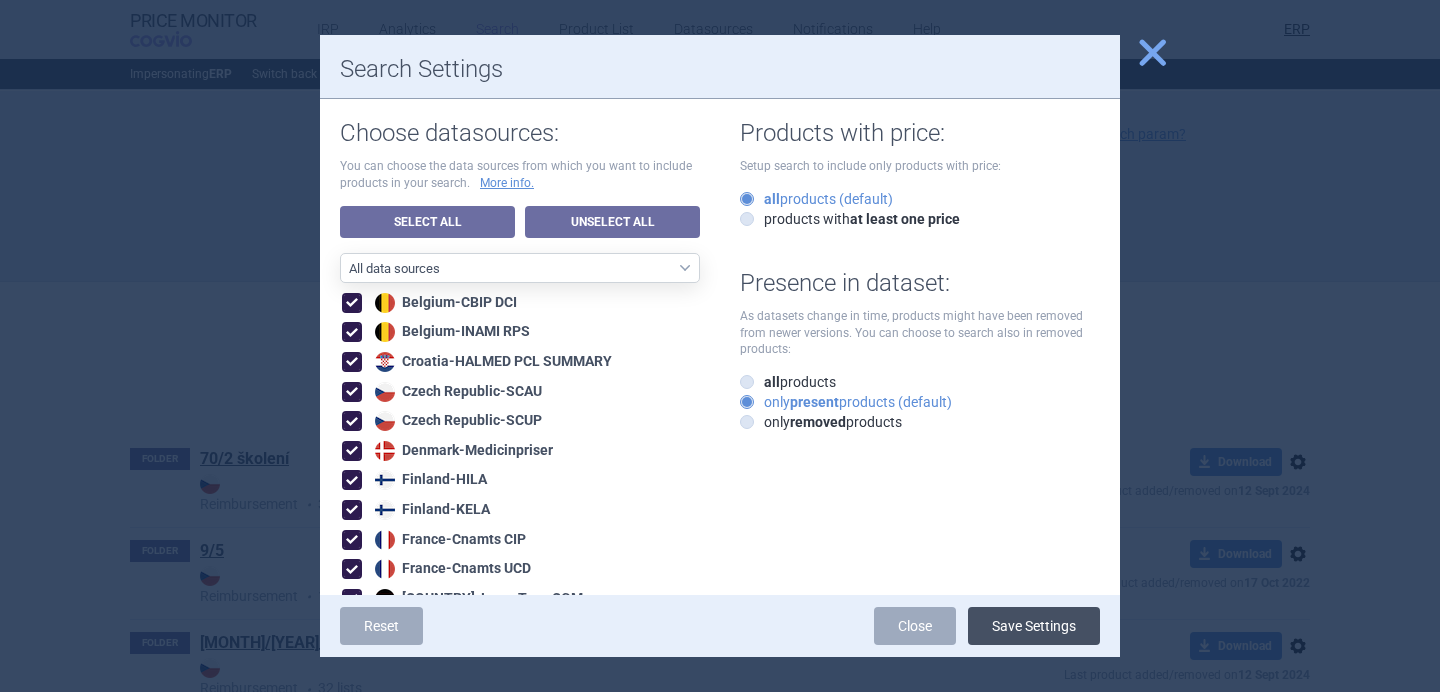 click on "Save Settings" at bounding box center (1034, 626) 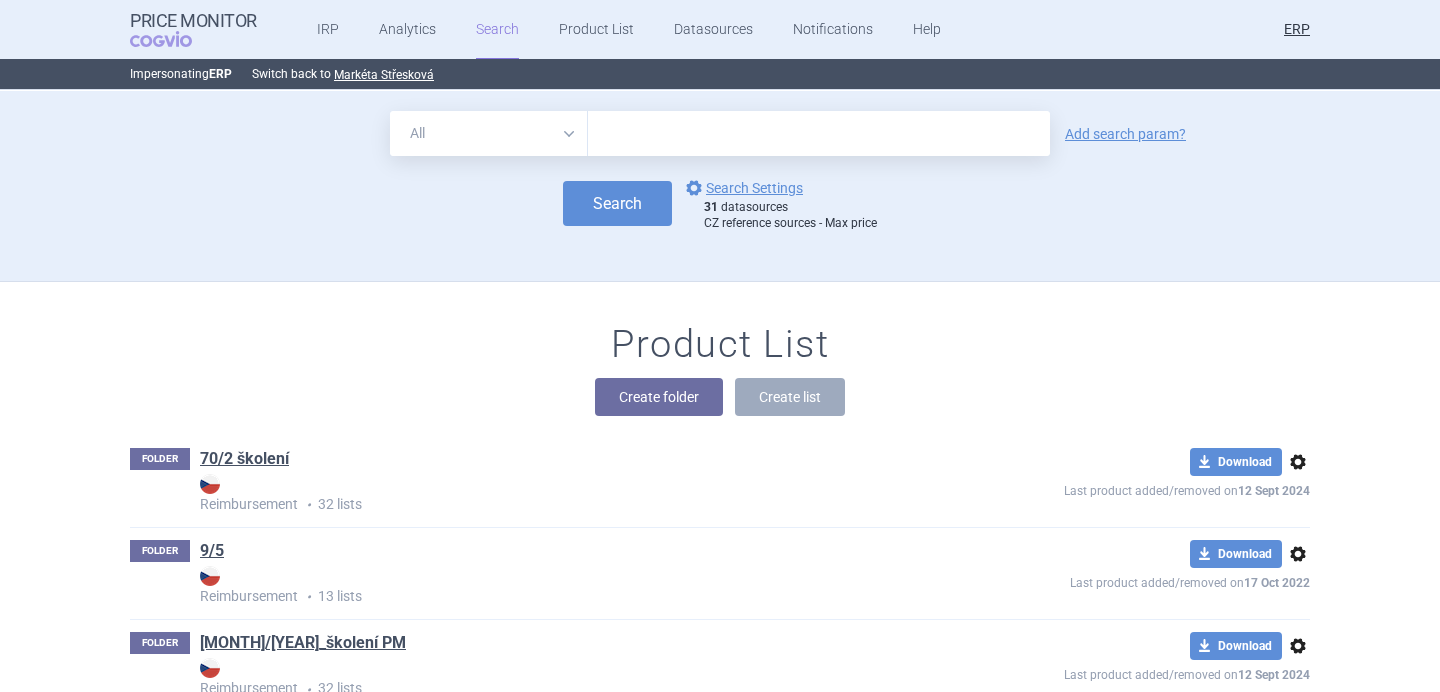 scroll, scrollTop: 8730, scrollLeft: 0, axis: vertical 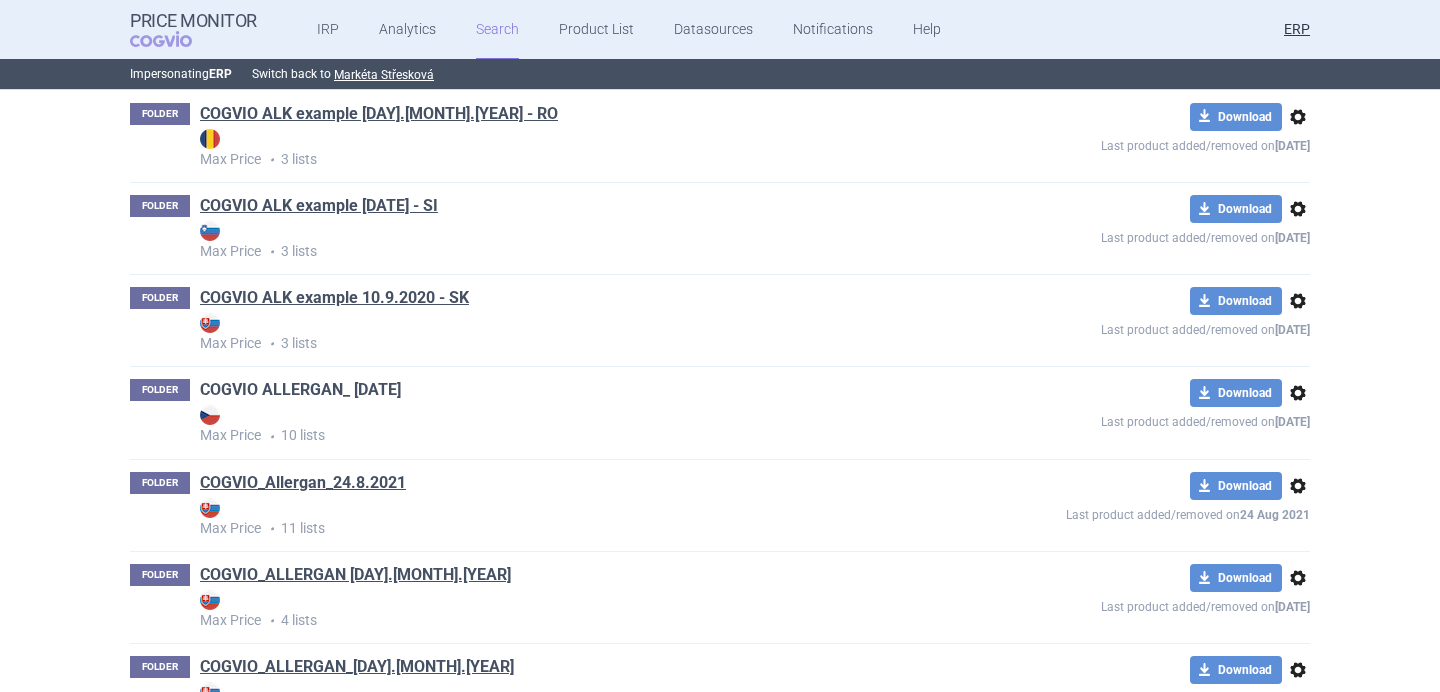 click on "COGVIO ALLERGAN_ [DATE]" at bounding box center (300, 390) 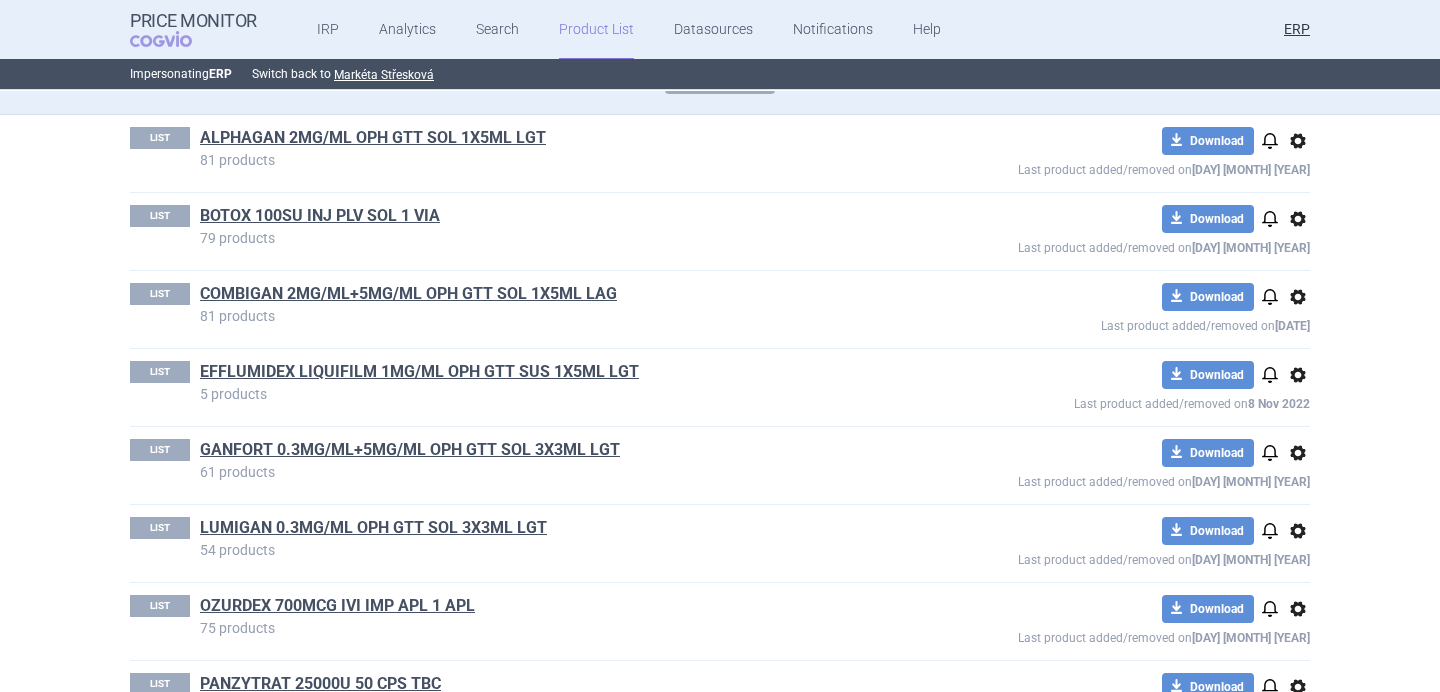 scroll, scrollTop: 0, scrollLeft: 0, axis: both 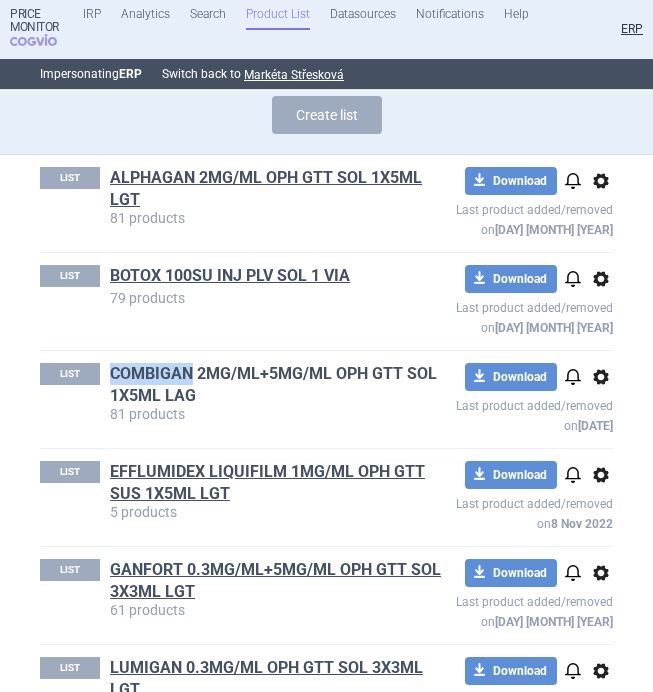 drag, startPoint x: 106, startPoint y: 372, endPoint x: 193, endPoint y: 372, distance: 87 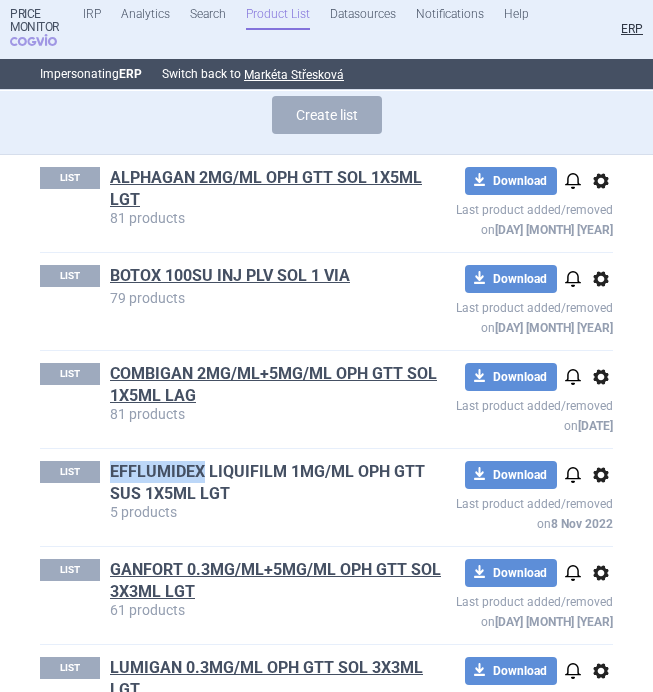 drag, startPoint x: 104, startPoint y: 475, endPoint x: 204, endPoint y: 479, distance: 100.07997 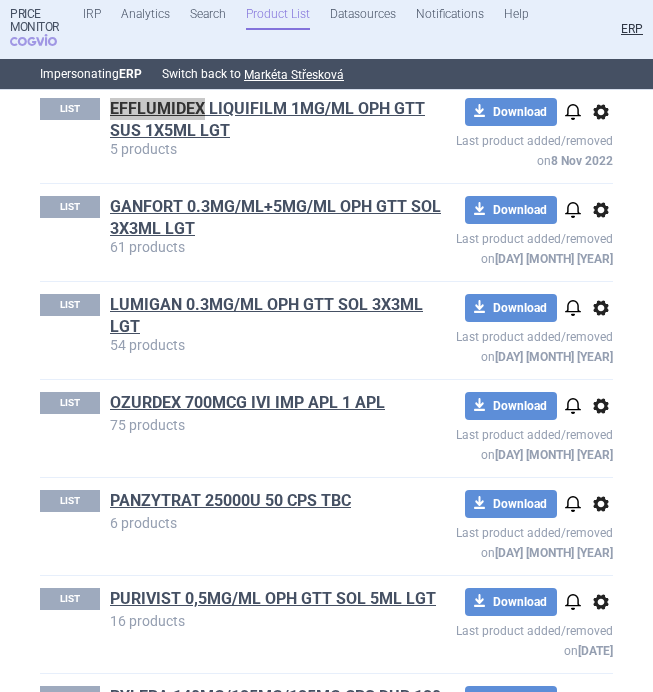 scroll, scrollTop: 511, scrollLeft: 0, axis: vertical 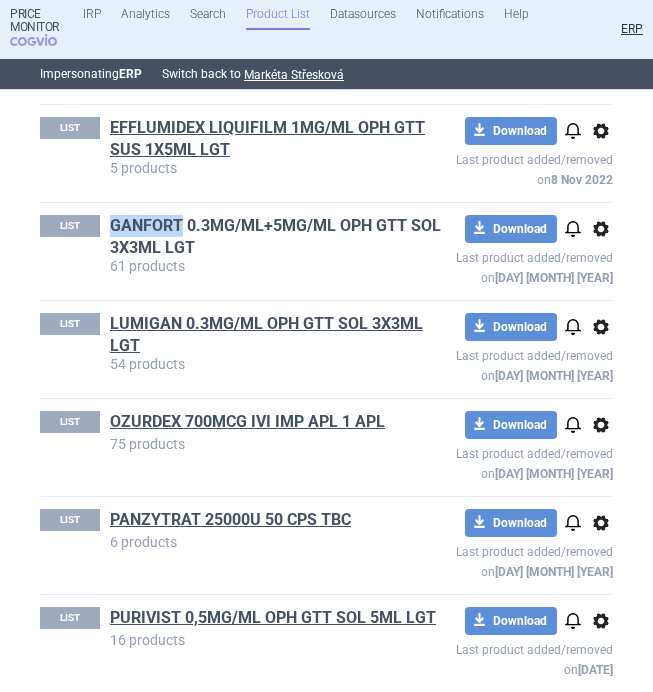 drag, startPoint x: 106, startPoint y: 222, endPoint x: 182, endPoint y: 224, distance: 76.02631 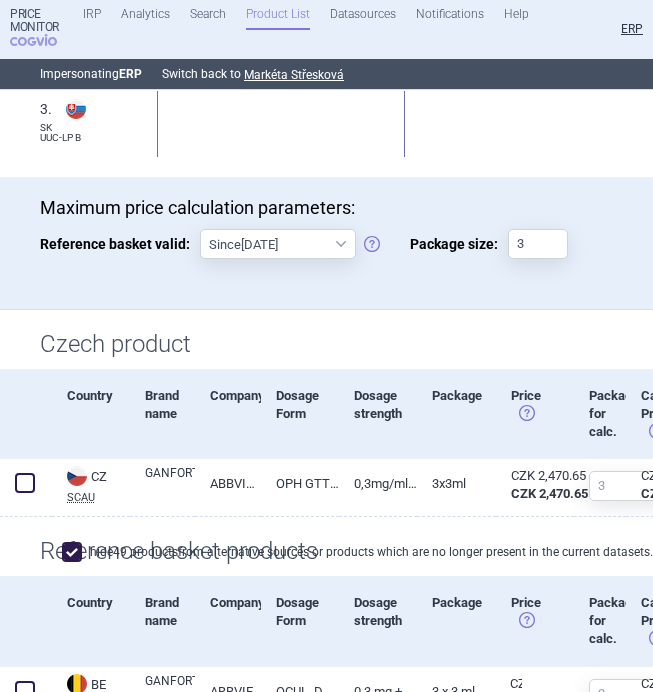 scroll, scrollTop: 383, scrollLeft: 0, axis: vertical 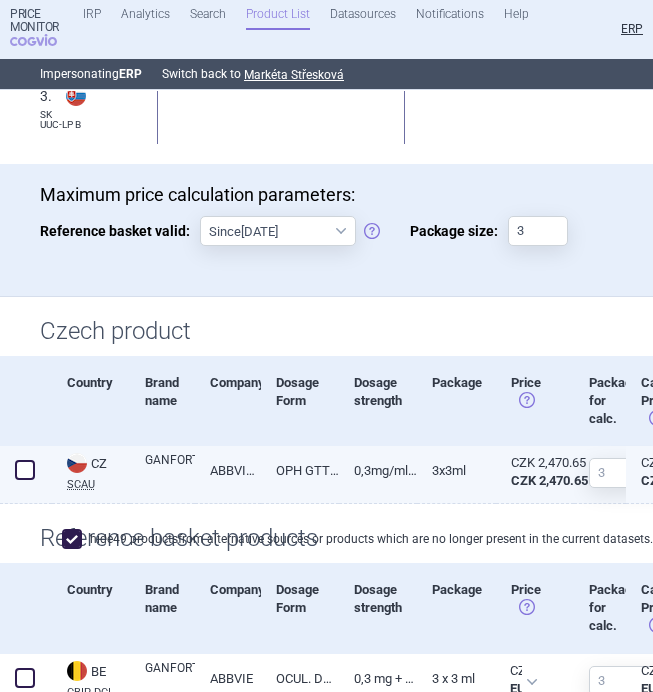 click on "GANFORT" at bounding box center [170, 469] 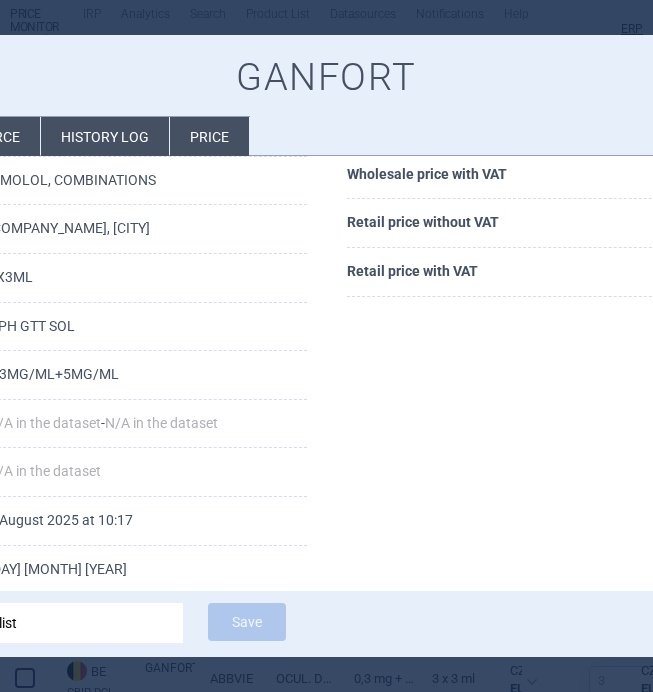 scroll, scrollTop: 260, scrollLeft: 0, axis: vertical 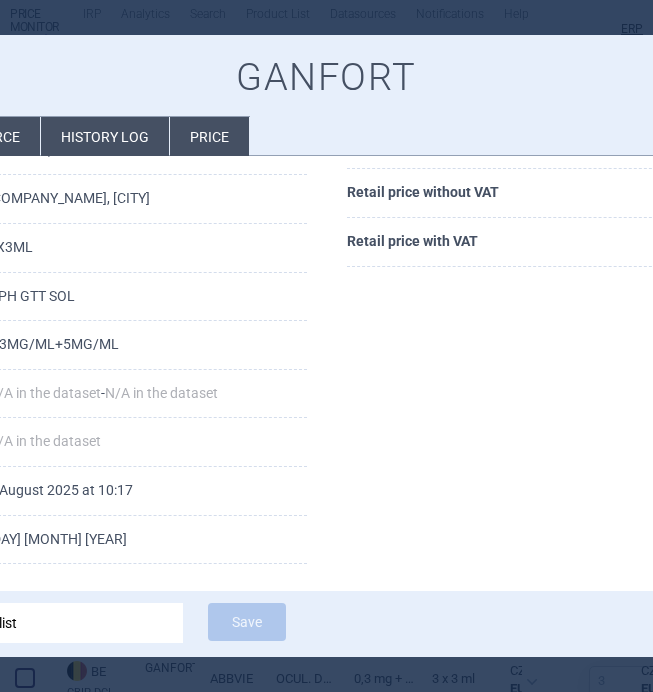 click on "Source" at bounding box center [-7, 136] 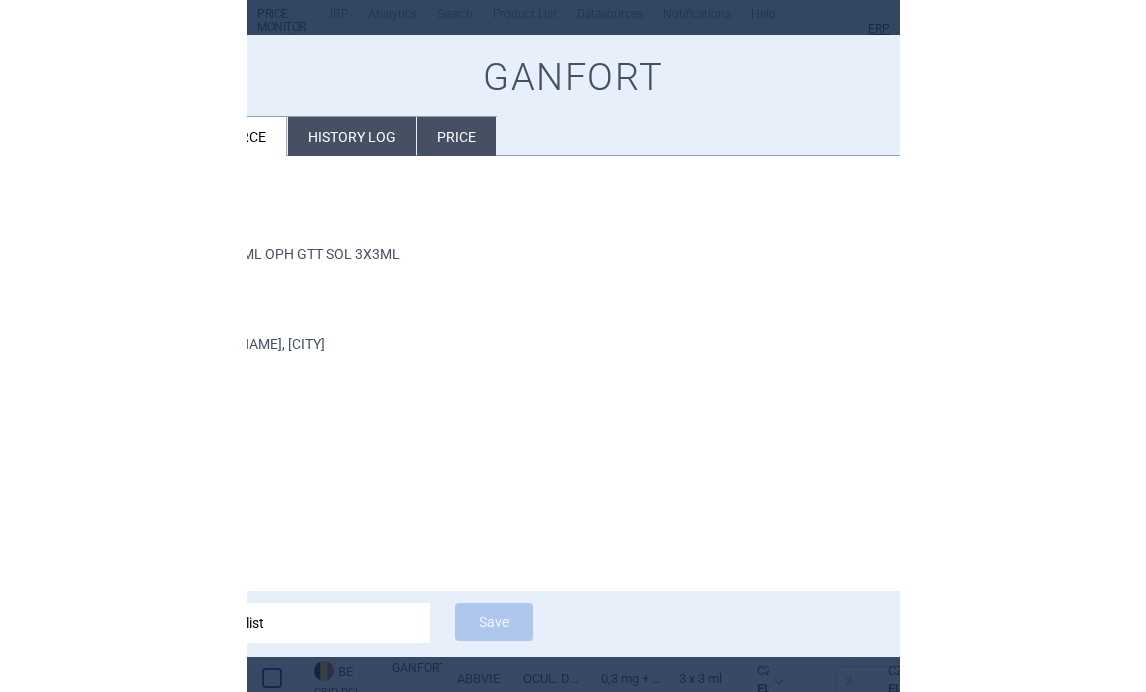 scroll, scrollTop: 593, scrollLeft: 0, axis: vertical 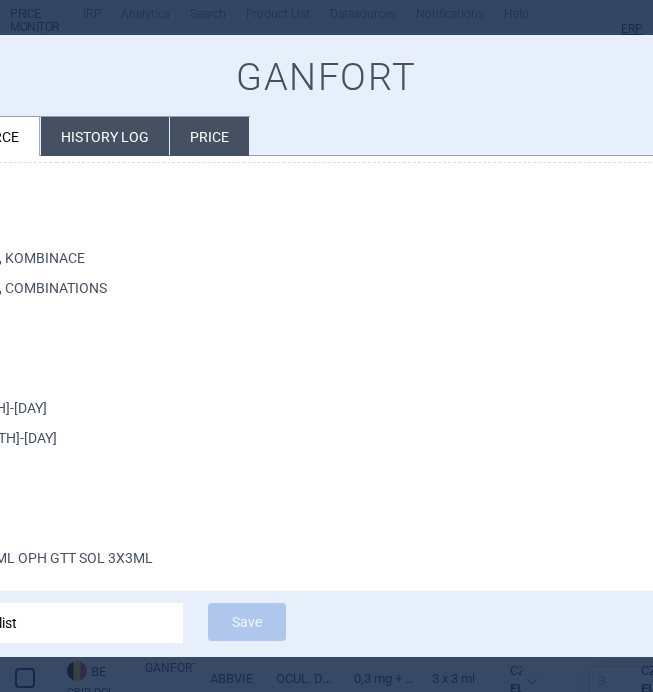 select on "EUR" 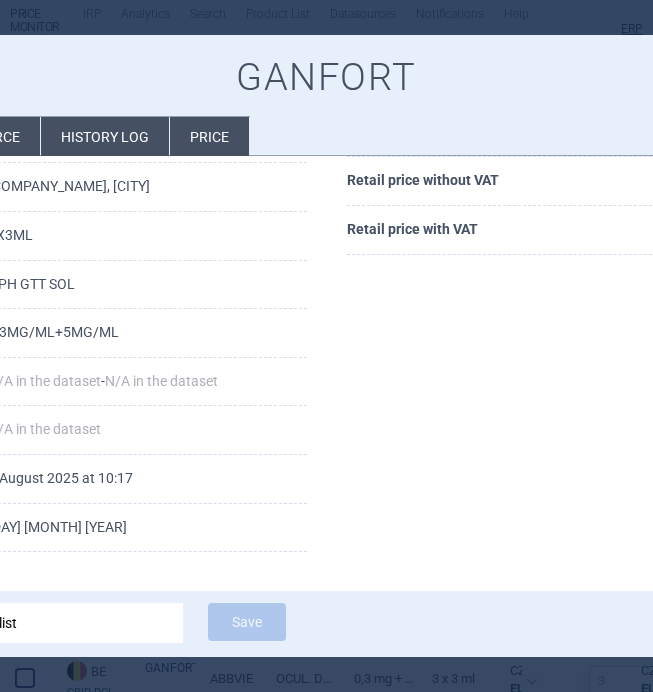 scroll, scrollTop: 272, scrollLeft: 0, axis: vertical 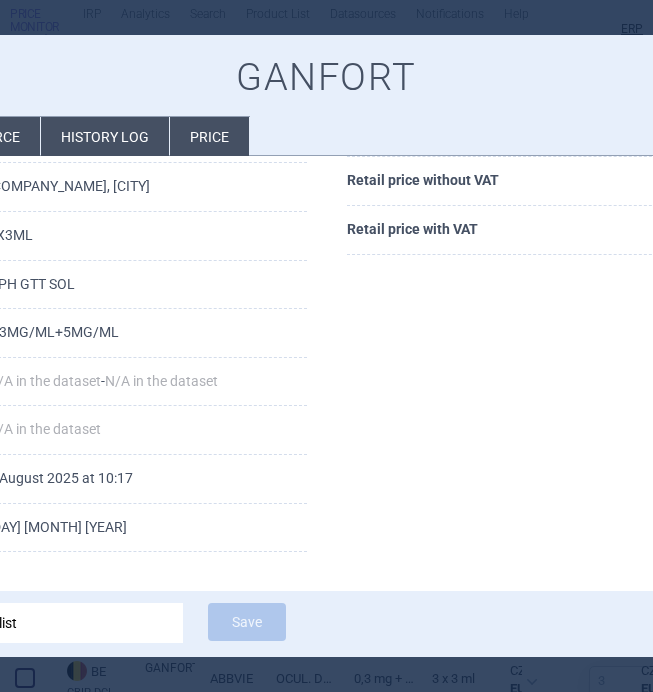 click at bounding box center (326, 346) 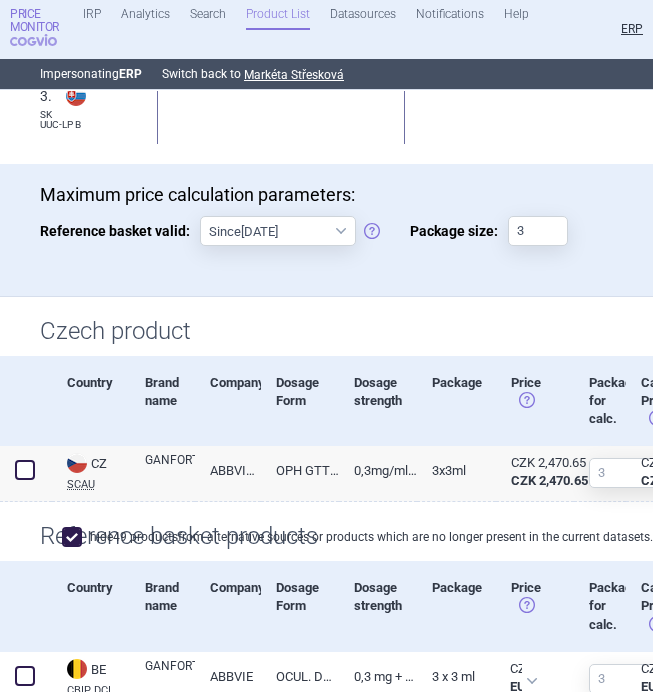click on "Price Monitor" at bounding box center [39, 21] 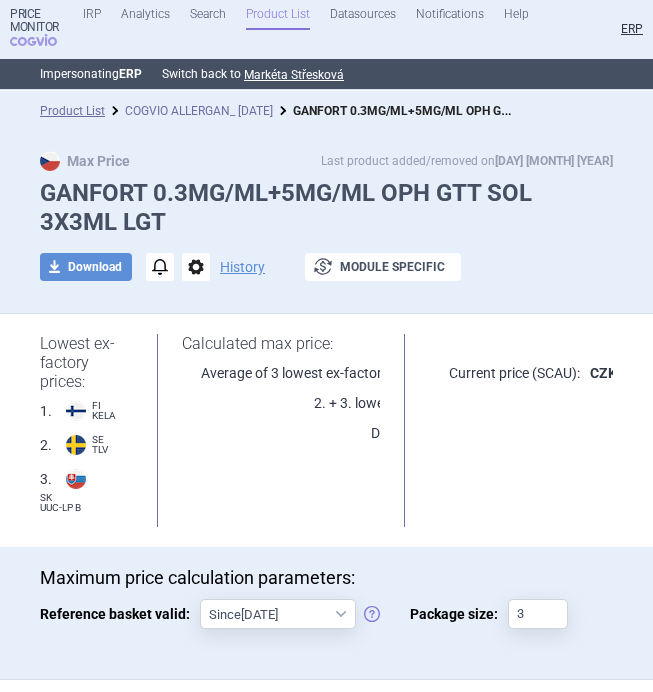 click on "COGVIO ALLERGAN_ [DATE]" at bounding box center (199, 111) 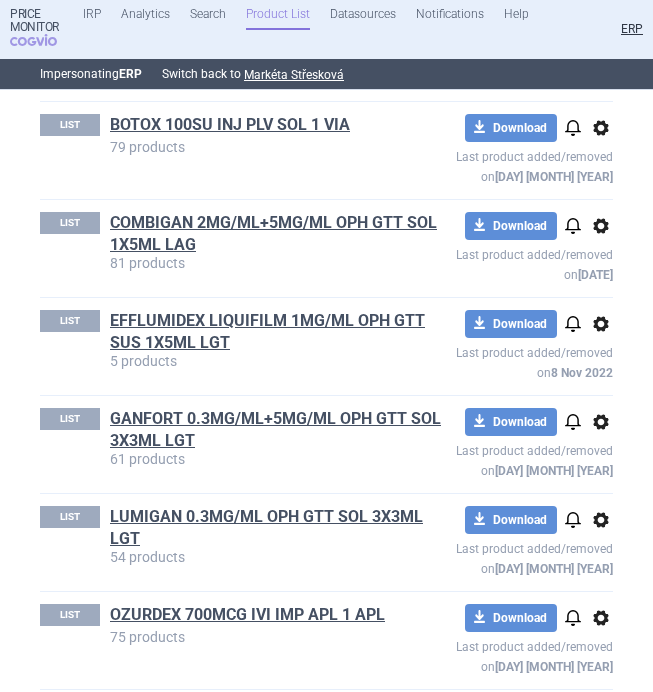 scroll, scrollTop: 360, scrollLeft: 0, axis: vertical 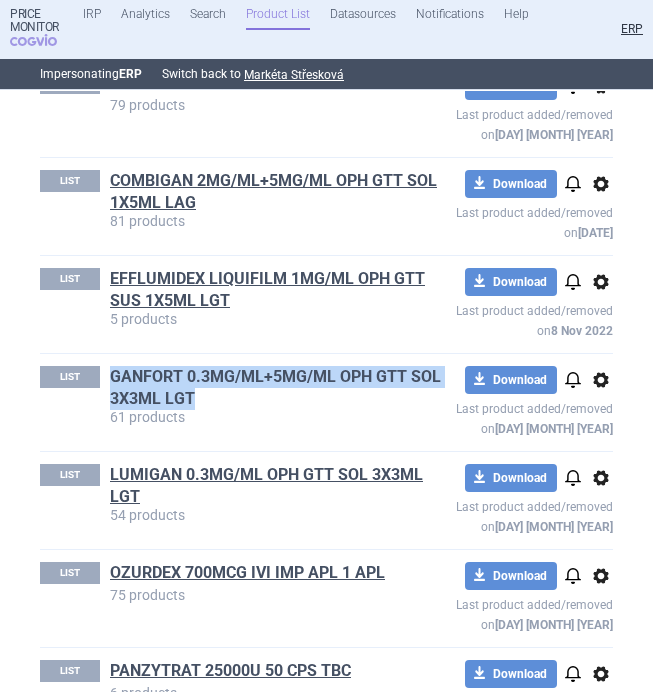 drag, startPoint x: 105, startPoint y: 374, endPoint x: 209, endPoint y: 395, distance: 106.09901 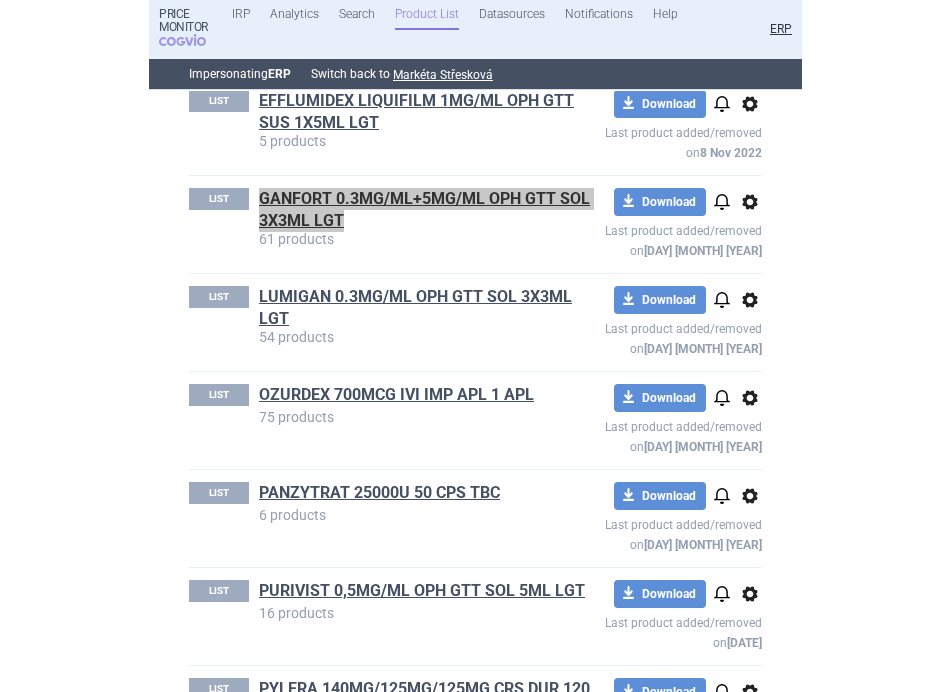scroll, scrollTop: 630, scrollLeft: 0, axis: vertical 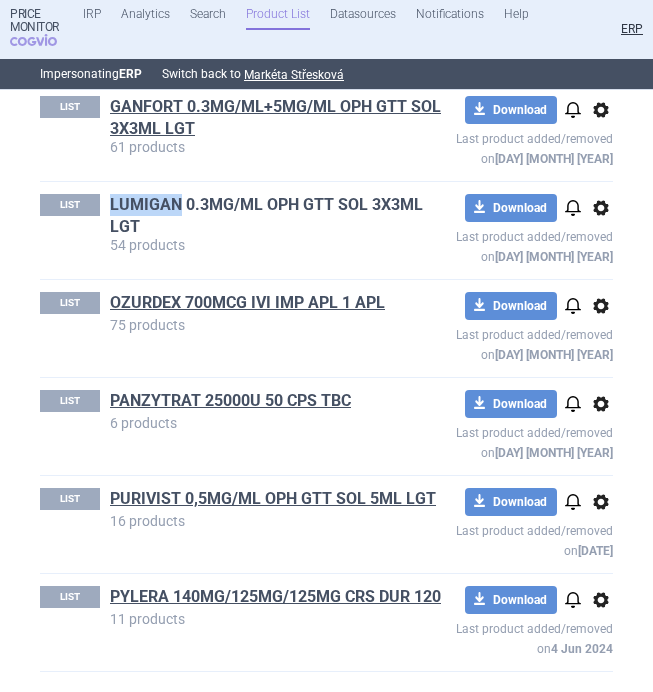 drag, startPoint x: 105, startPoint y: 204, endPoint x: 177, endPoint y: 204, distance: 72 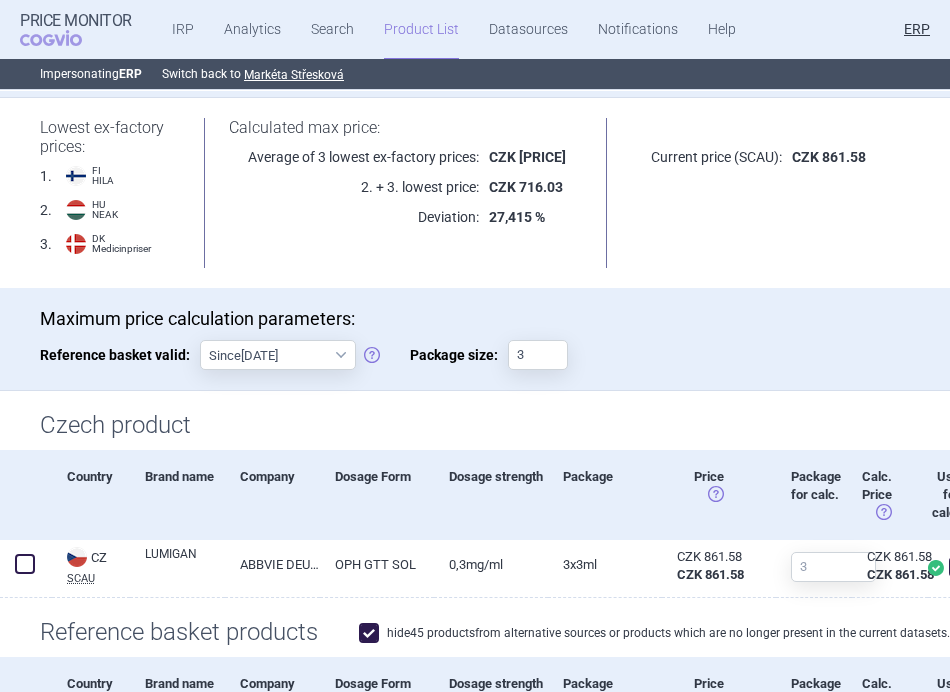 scroll, scrollTop: 332, scrollLeft: 0, axis: vertical 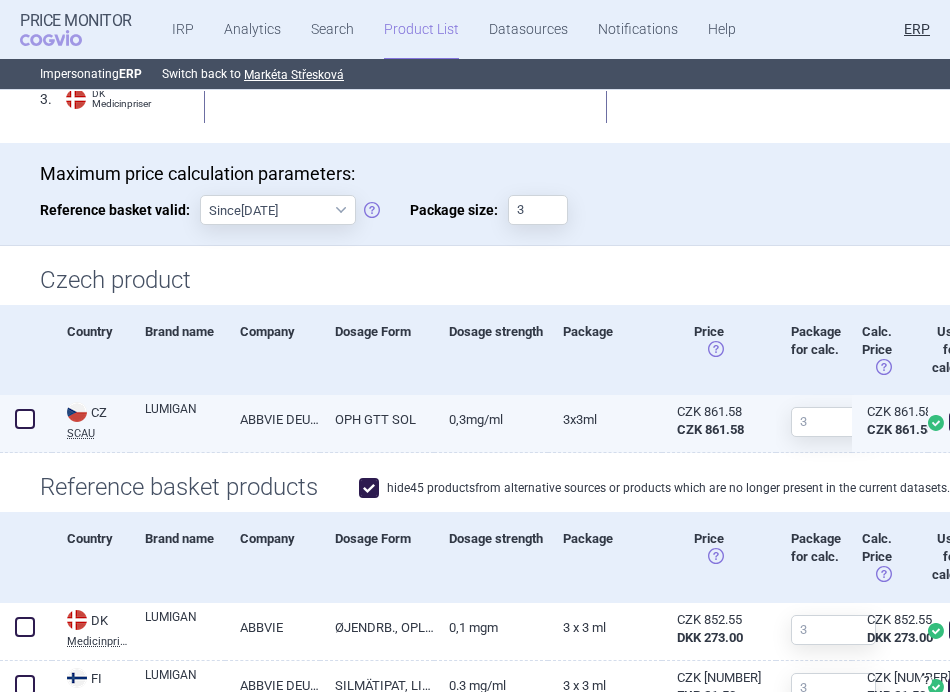 click on "LUMIGAN" at bounding box center [177, 424] 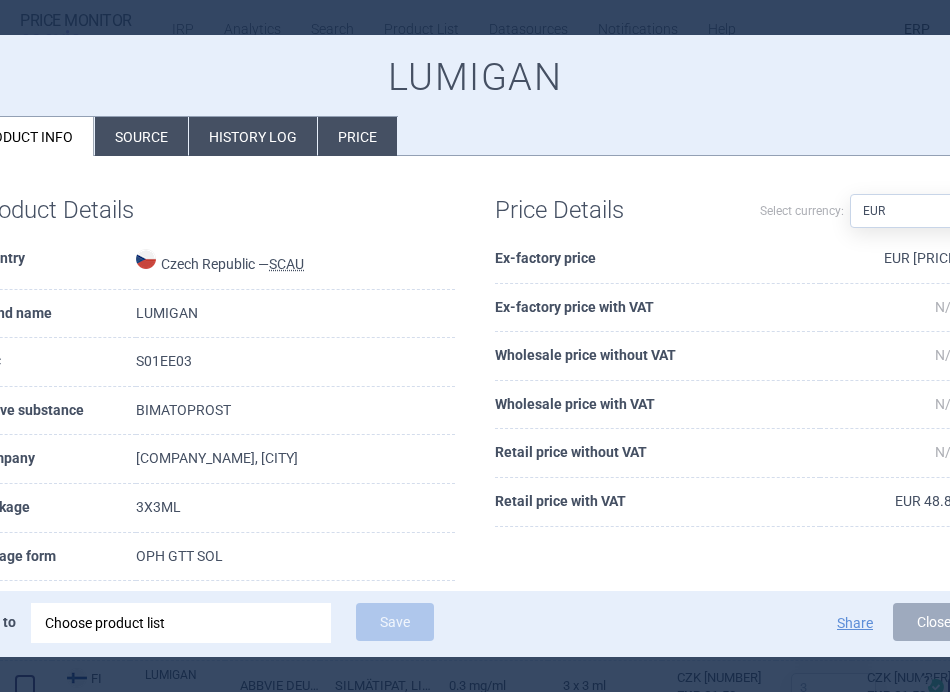 click on "Source" at bounding box center [141, 136] 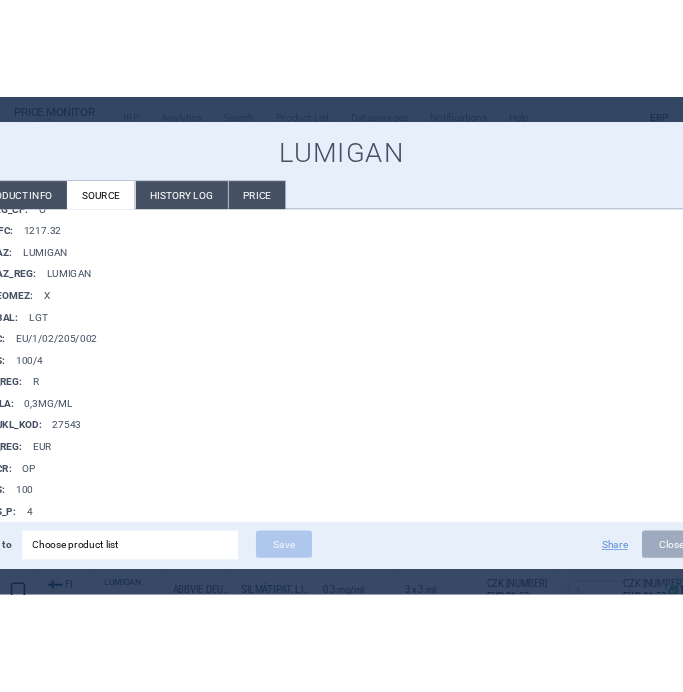 scroll, scrollTop: 833, scrollLeft: 0, axis: vertical 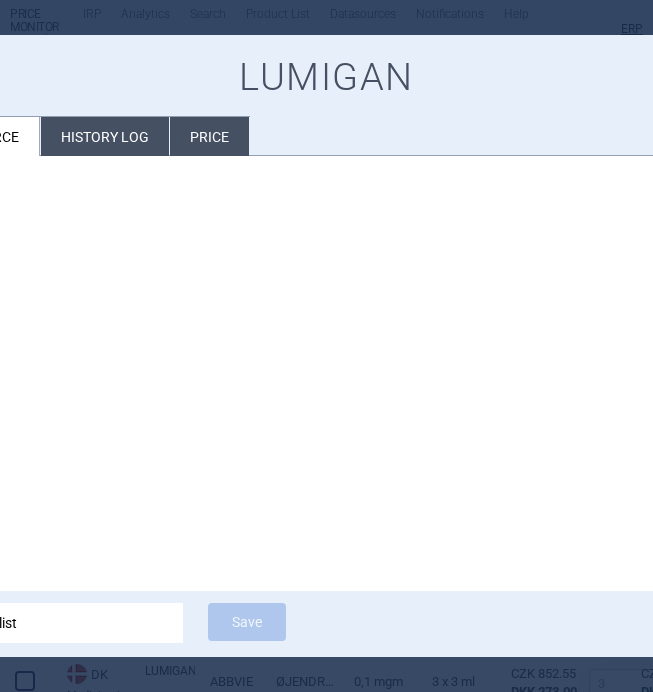 click at bounding box center (326, 346) 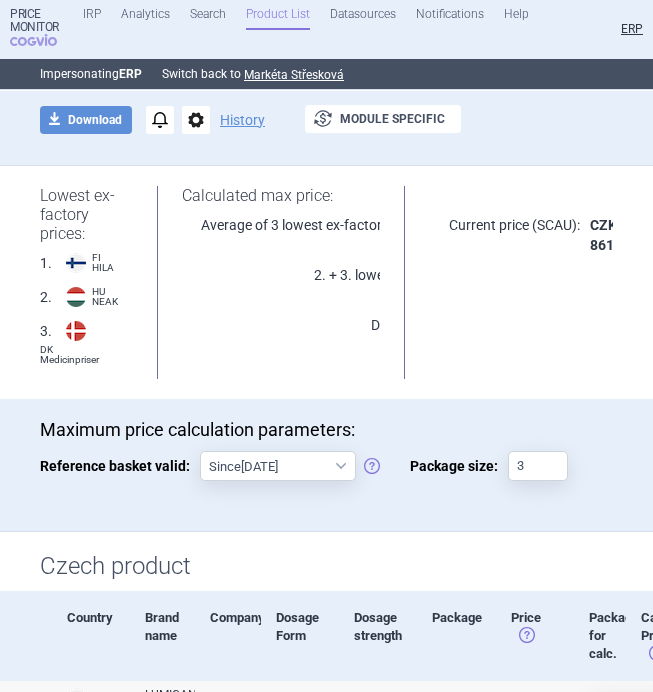 scroll, scrollTop: 0, scrollLeft: 0, axis: both 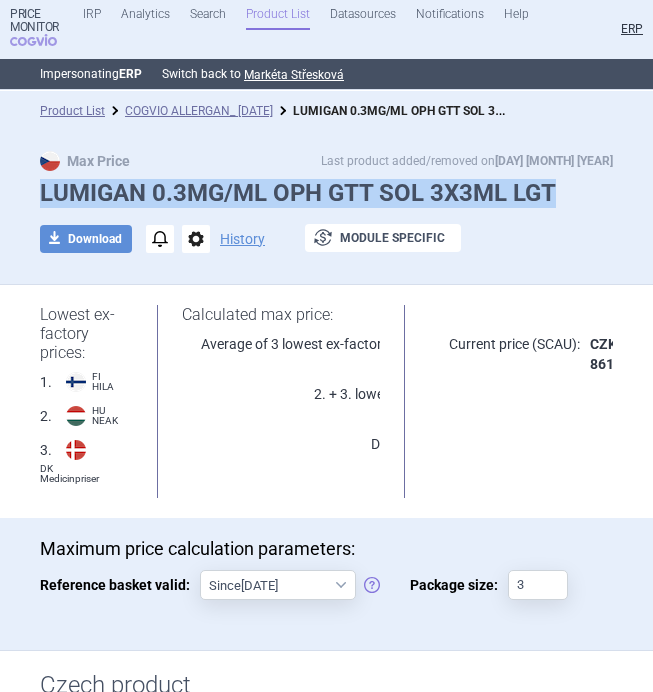 drag, startPoint x: 571, startPoint y: 192, endPoint x: 42, endPoint y: 192, distance: 529 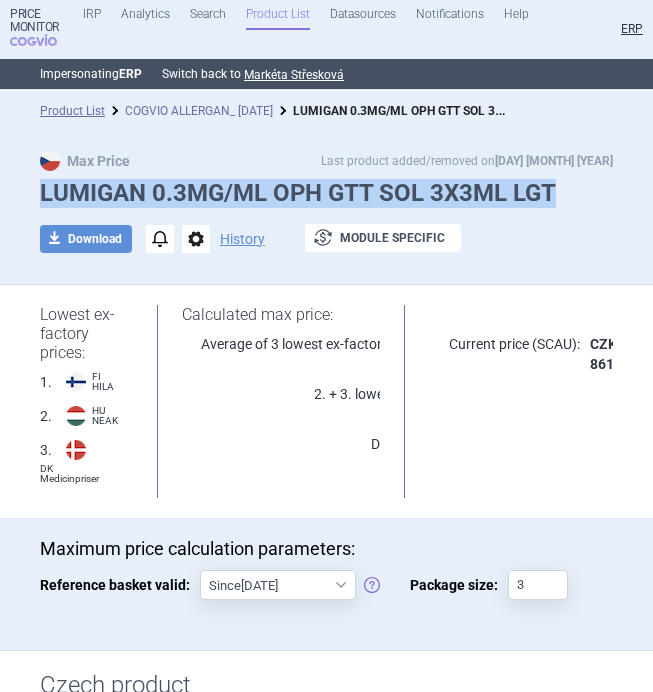 click on "COGVIO ALLERGAN_ [DATE]" at bounding box center [199, 111] 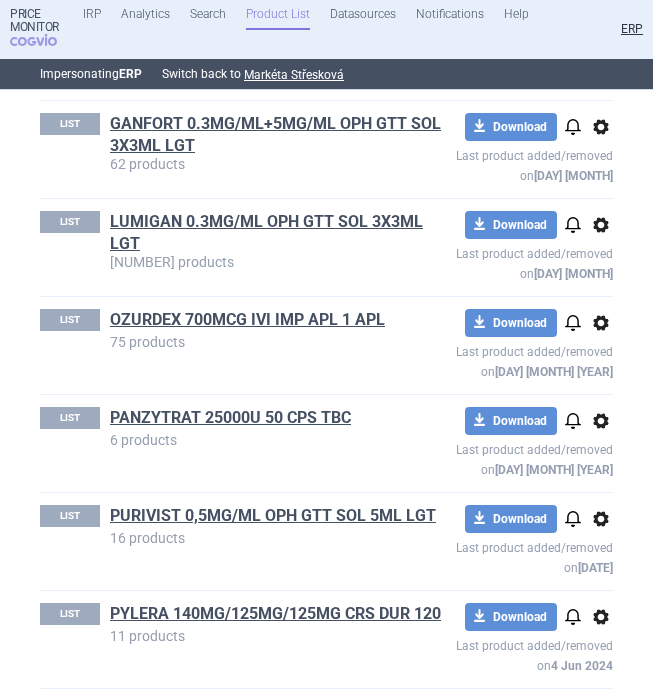 scroll, scrollTop: 630, scrollLeft: 0, axis: vertical 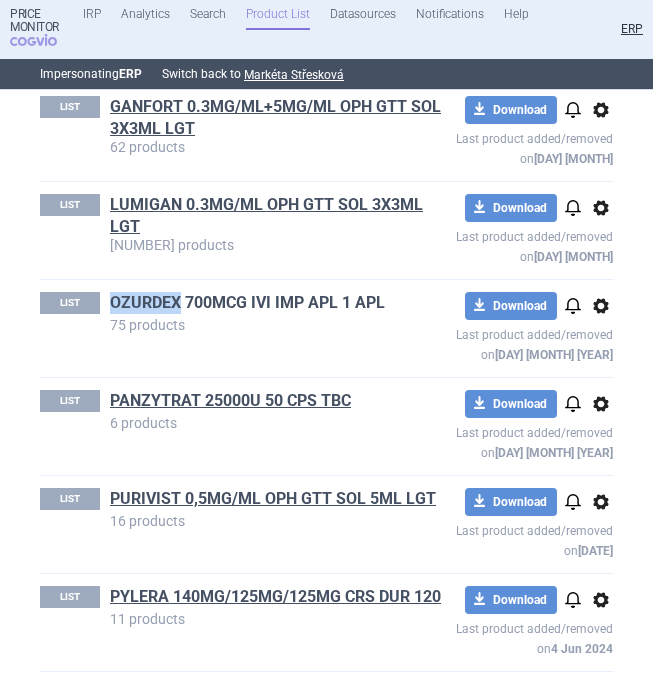 drag, startPoint x: 106, startPoint y: 302, endPoint x: 179, endPoint y: 302, distance: 73 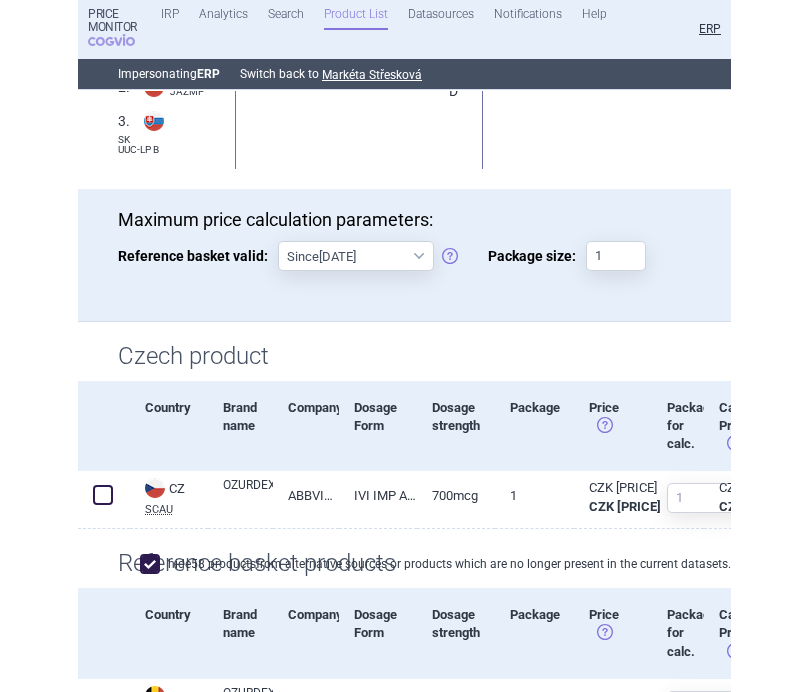 scroll, scrollTop: 369, scrollLeft: 0, axis: vertical 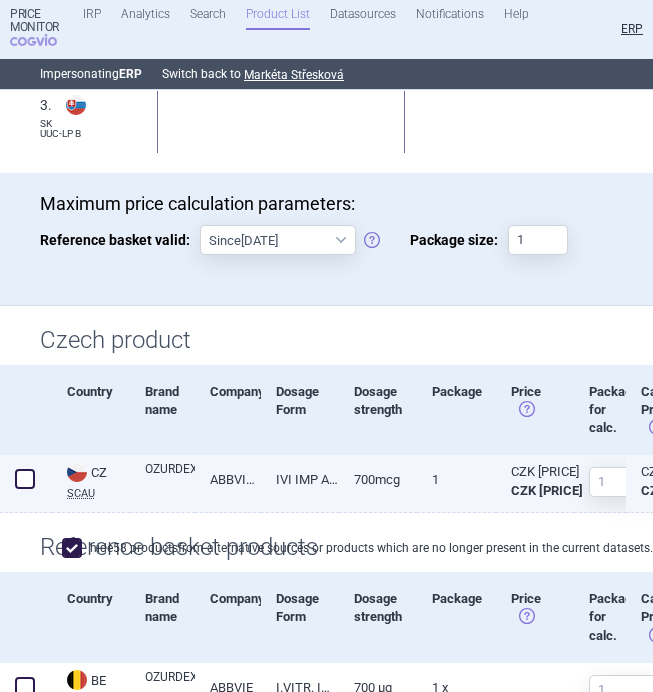 click on "700MCG" at bounding box center (378, 479) 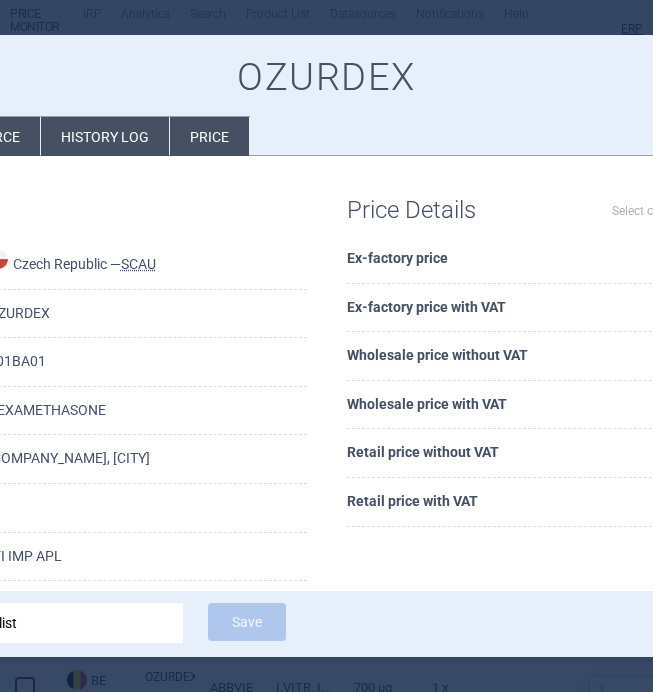click on "Source" at bounding box center (-7, 136) 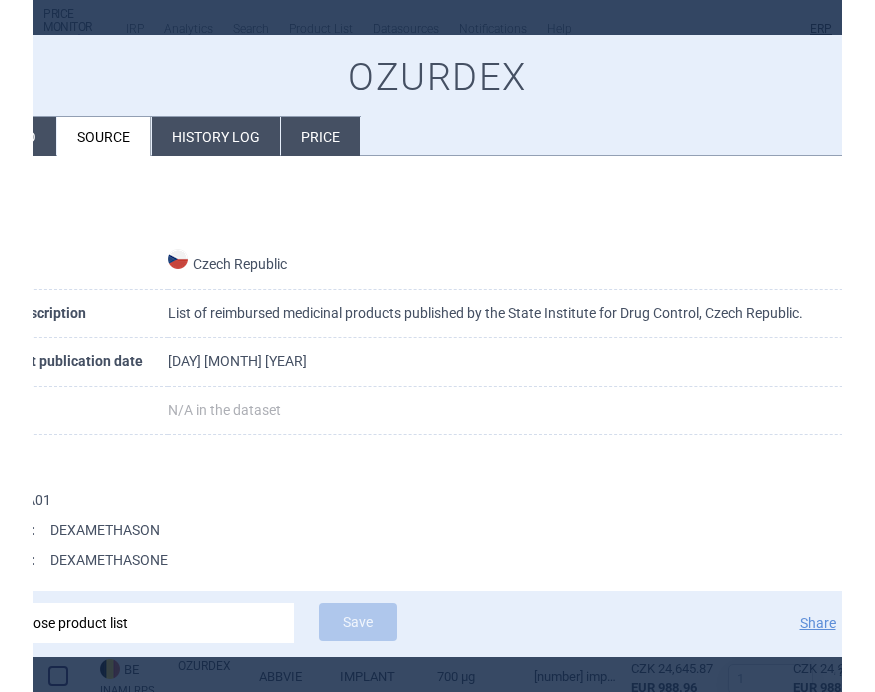scroll, scrollTop: 325, scrollLeft: 0, axis: vertical 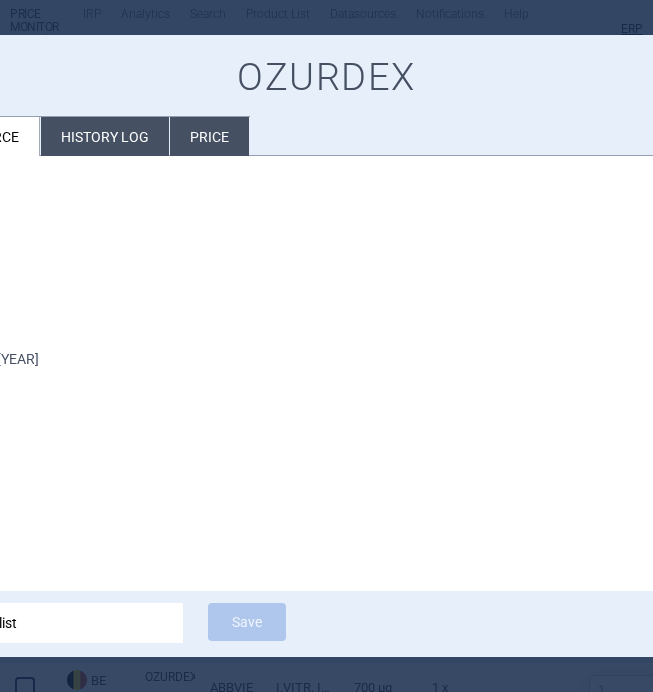 click at bounding box center (326, 346) 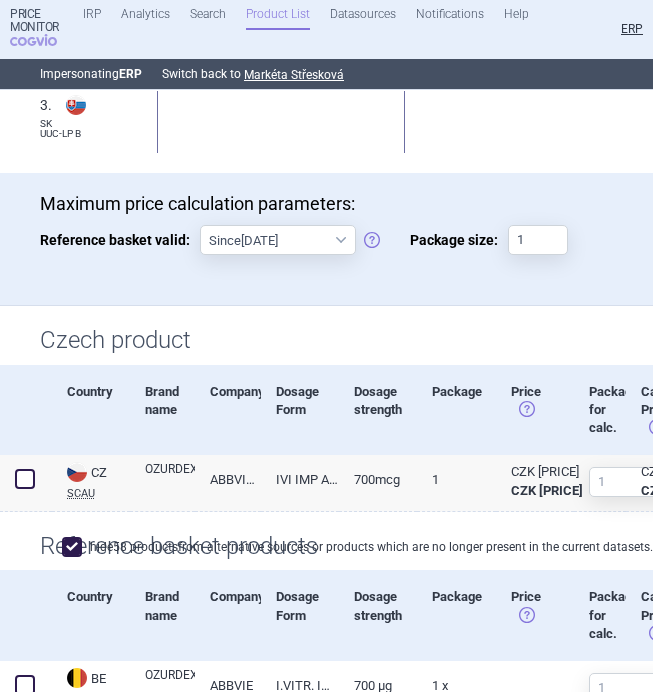 scroll, scrollTop: 0, scrollLeft: 0, axis: both 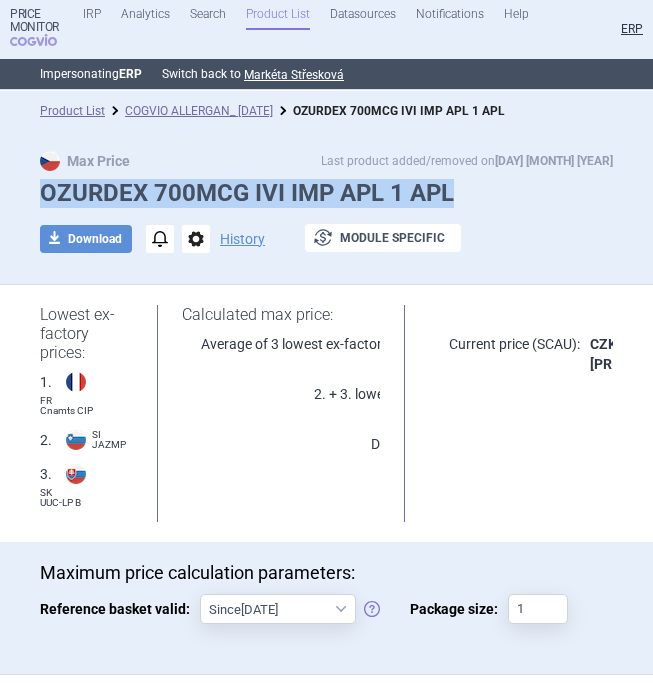 drag, startPoint x: 469, startPoint y: 192, endPoint x: 46, endPoint y: 193, distance: 423.0012 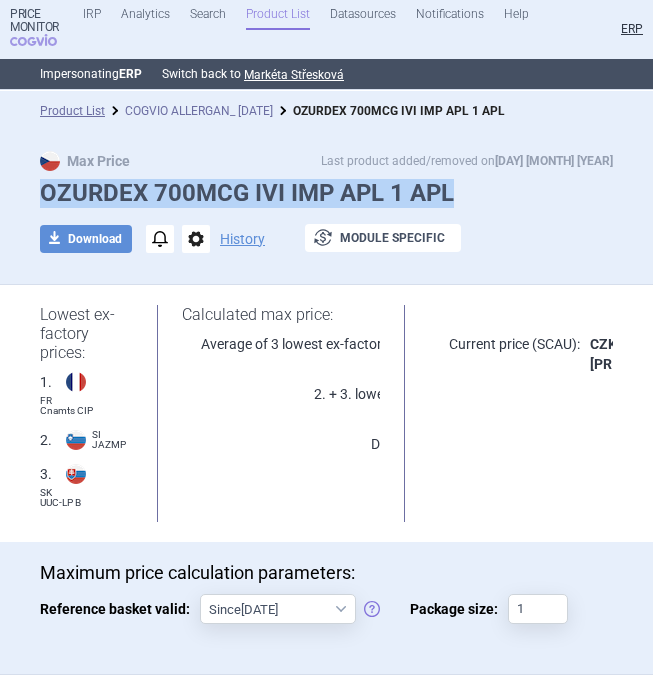click on "COGVIO ALLERGAN_ [DATE]" at bounding box center (199, 111) 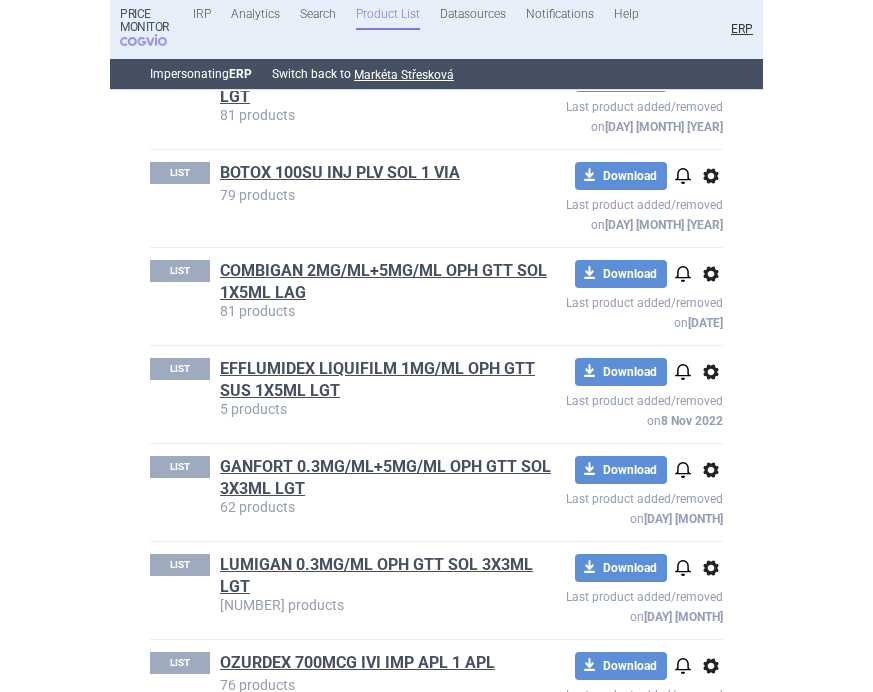 scroll, scrollTop: 630, scrollLeft: 0, axis: vertical 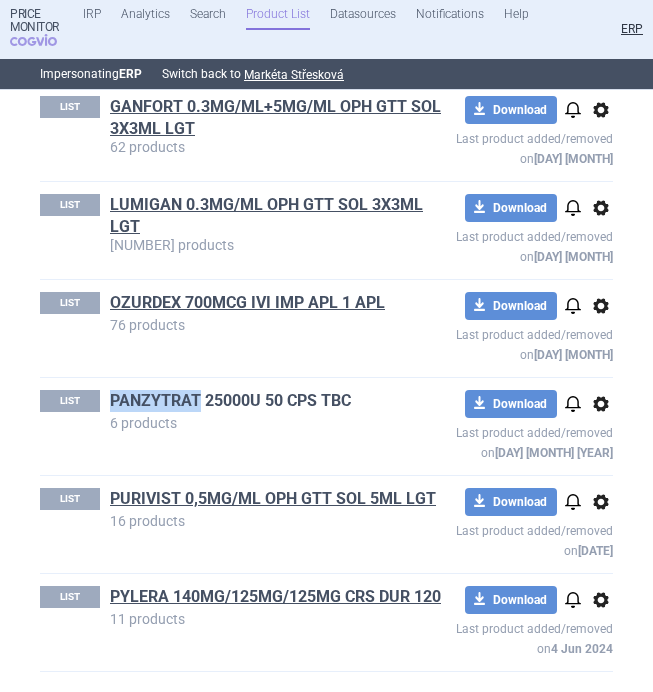 drag, startPoint x: 107, startPoint y: 402, endPoint x: 198, endPoint y: 400, distance: 91.02197 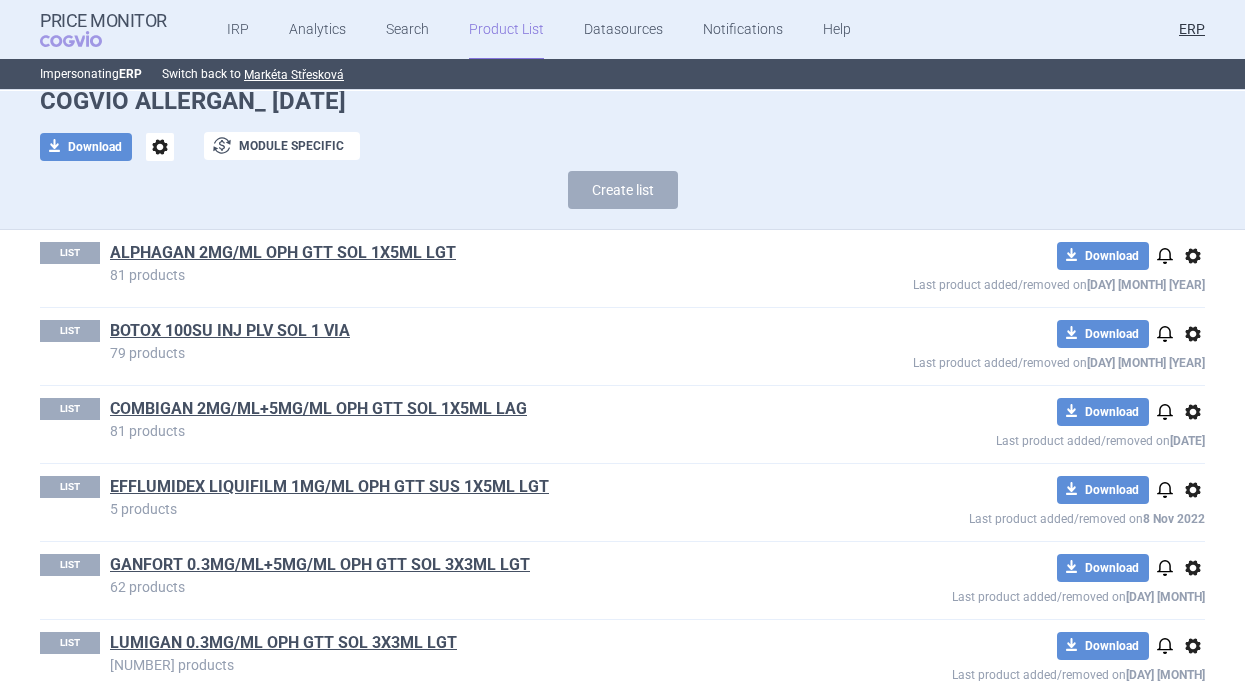scroll, scrollTop: 110, scrollLeft: 0, axis: vertical 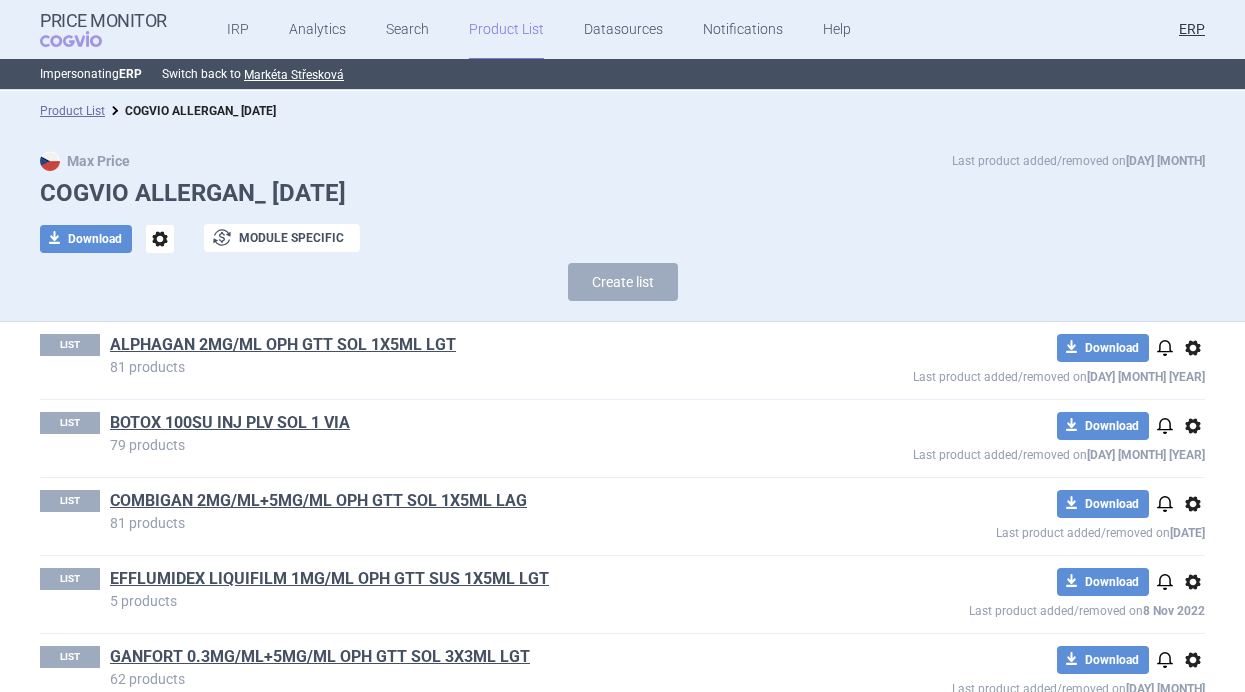 click on "options" at bounding box center (160, 239) 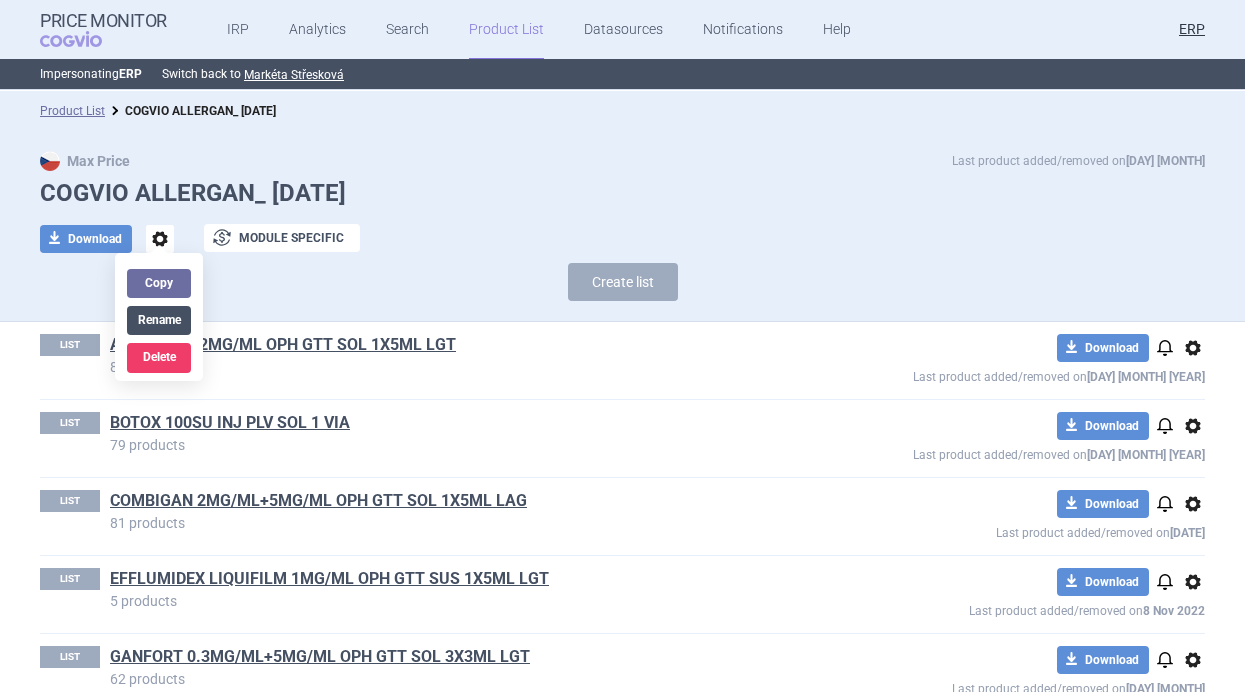 click on "Rename" at bounding box center (159, 320) 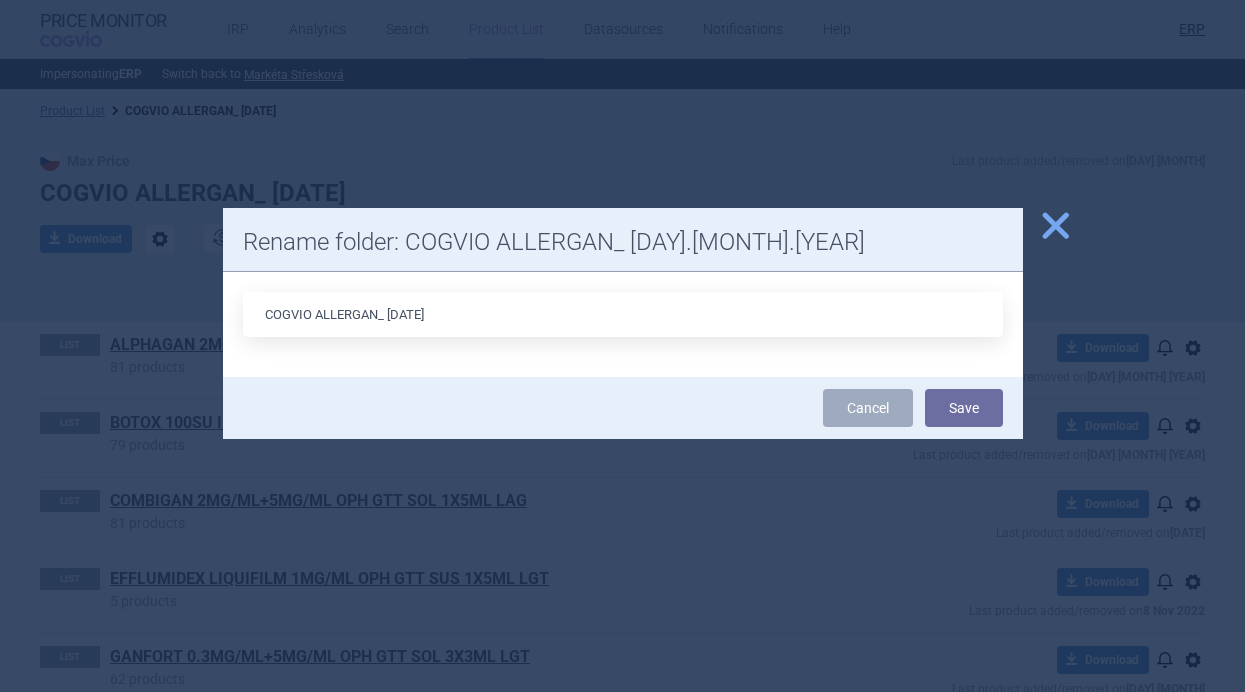 click on "COGVIO ALLERGAN_ [DATE]" at bounding box center (623, 314) 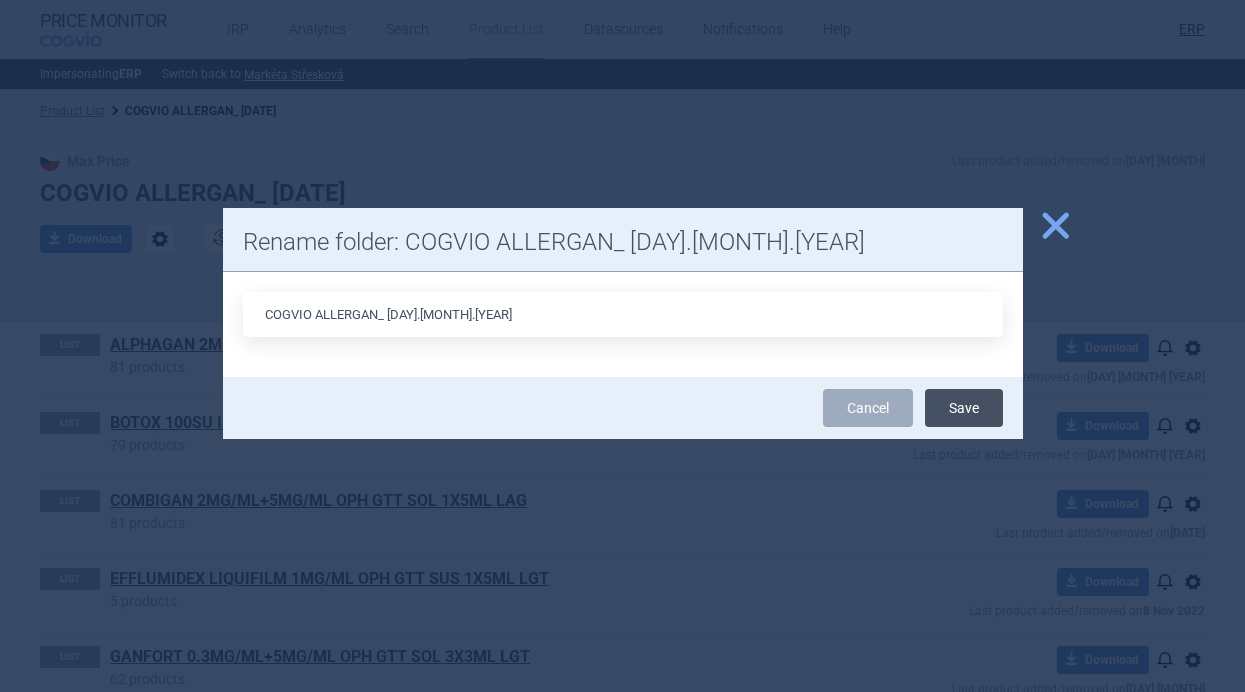 type on "COGVIO ALLERGAN_ [DAY].[MONTH].[YEAR]" 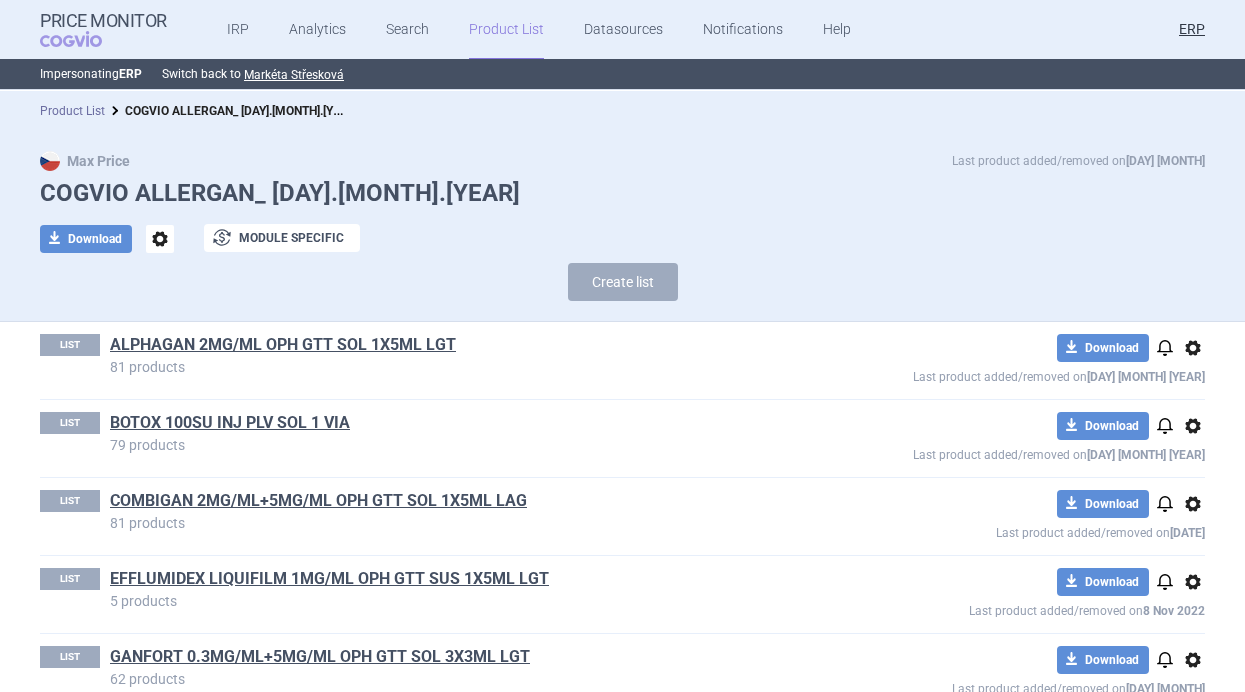 click on "Product List" at bounding box center [72, 111] 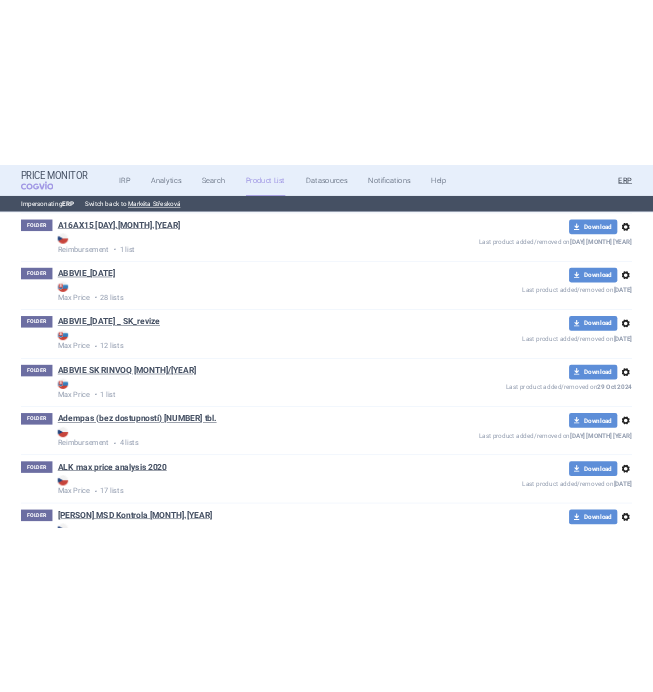 scroll, scrollTop: 4129, scrollLeft: 0, axis: vertical 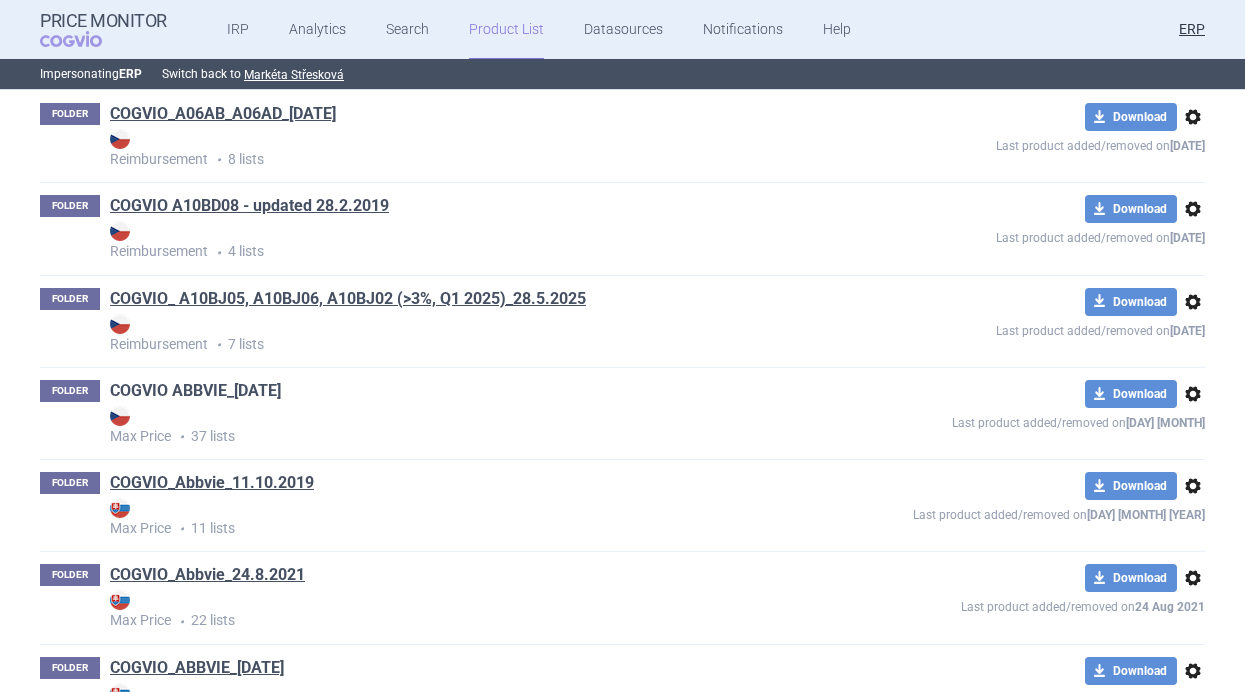 click on "COGVIO ABBVIE_[DATE]" at bounding box center (195, 391) 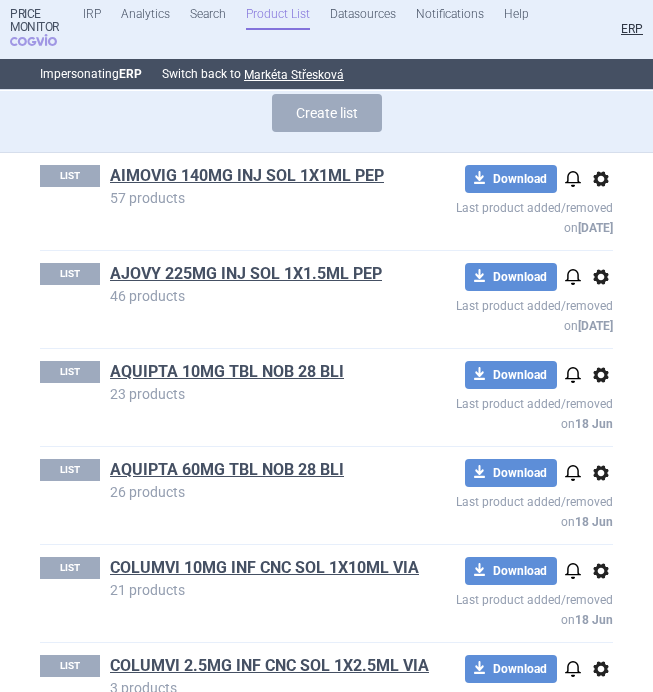 scroll, scrollTop: 168, scrollLeft: 0, axis: vertical 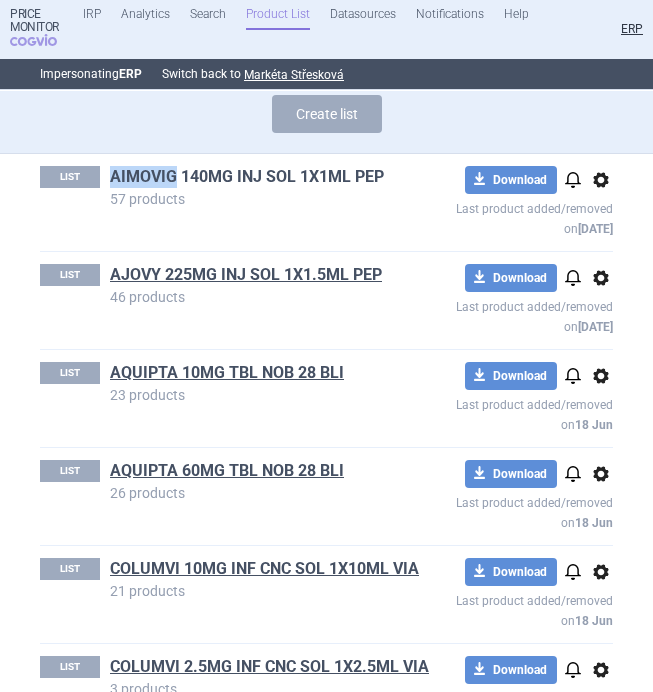 drag, startPoint x: 104, startPoint y: 178, endPoint x: 176, endPoint y: 175, distance: 72.06247 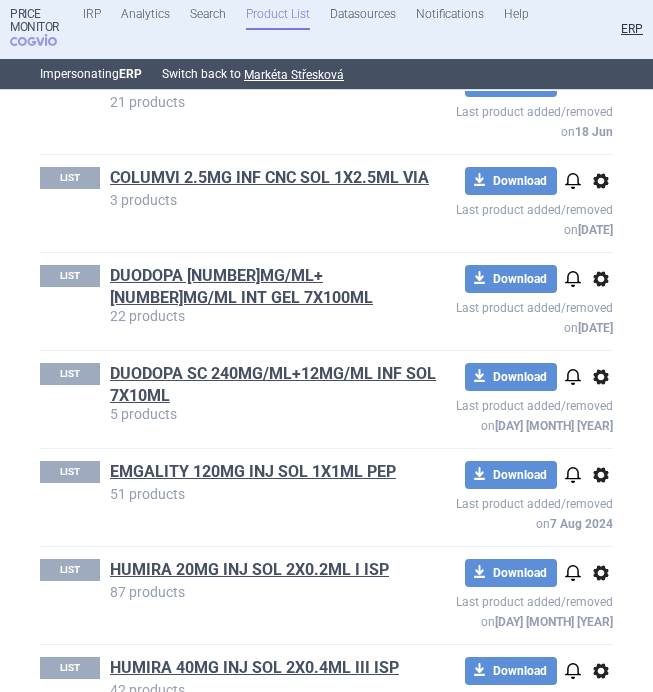 scroll, scrollTop: 792, scrollLeft: 0, axis: vertical 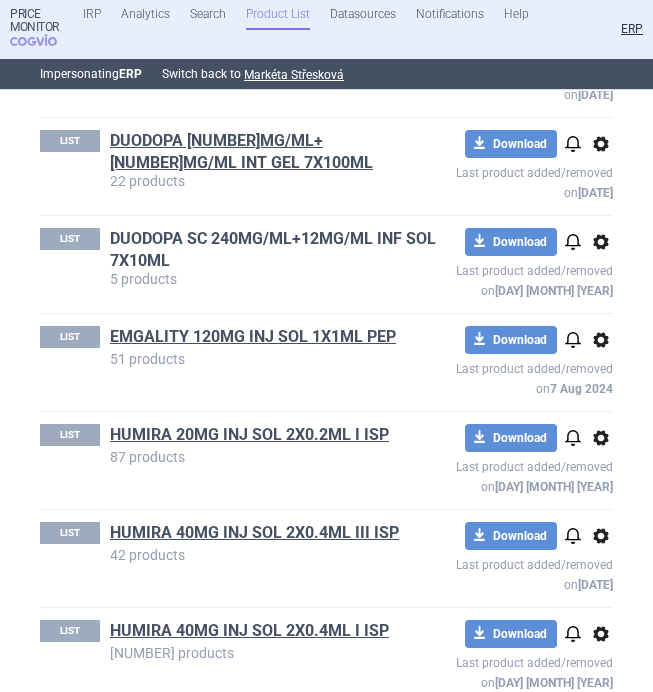 click on "DUODOPA SC 240MG/ML+12MG/ML INF SOL 7X10ML" at bounding box center [275, 250] 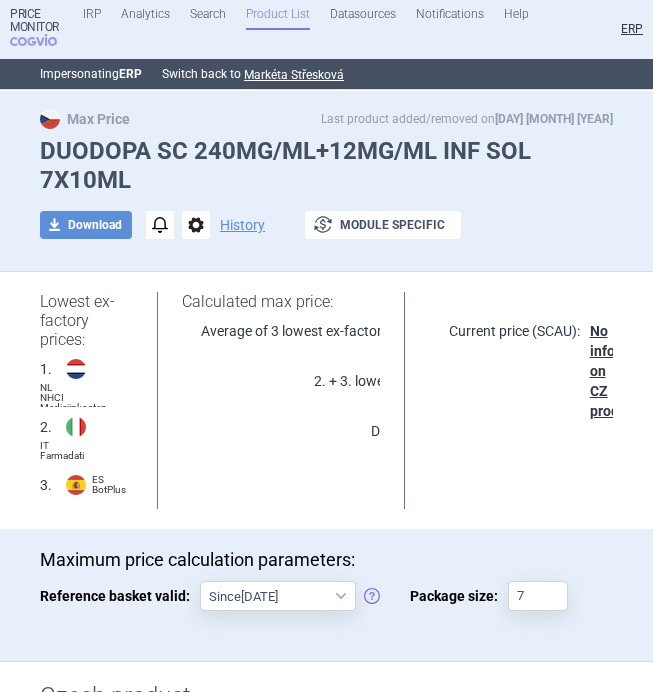 scroll, scrollTop: 0, scrollLeft: 0, axis: both 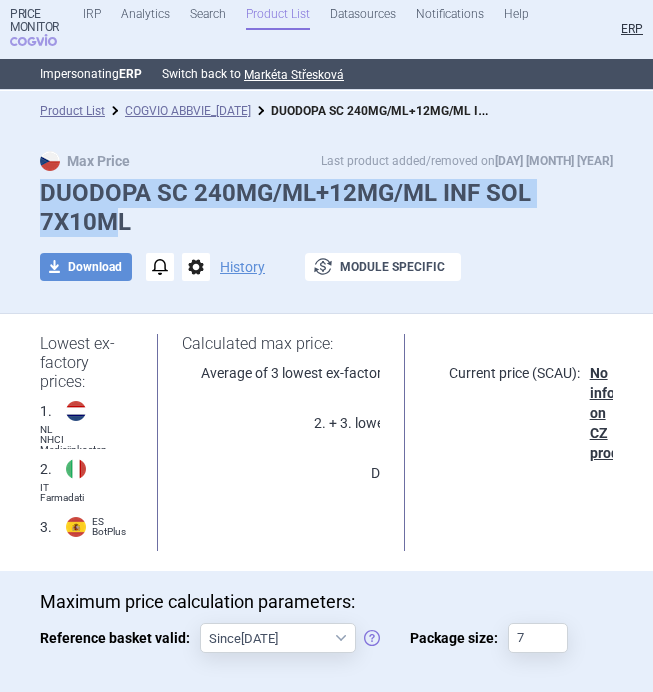 drag, startPoint x: 40, startPoint y: 193, endPoint x: 123, endPoint y: 225, distance: 88.95505 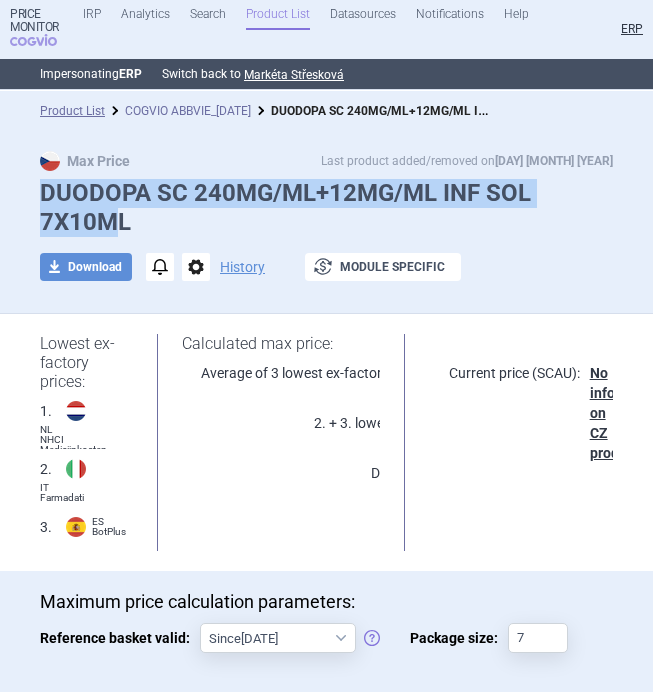 click on "COGVIO ABBVIE_[DATE]" at bounding box center [188, 111] 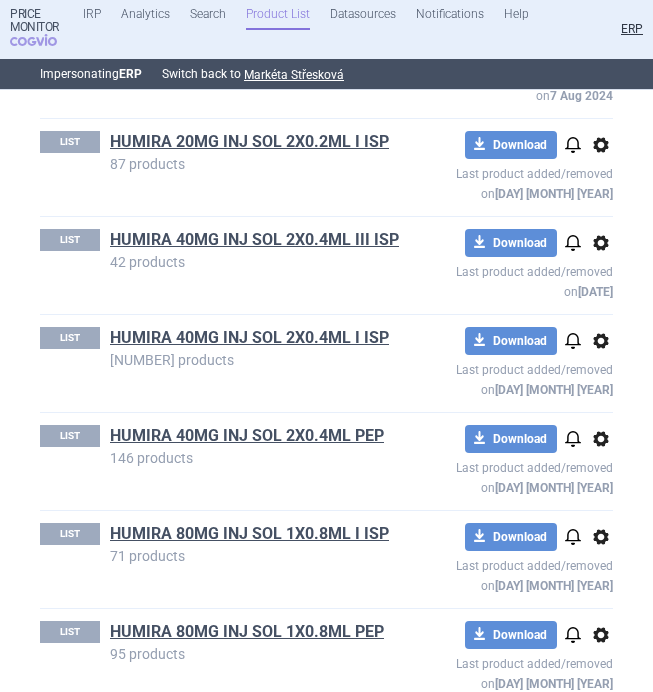scroll, scrollTop: 1112, scrollLeft: 0, axis: vertical 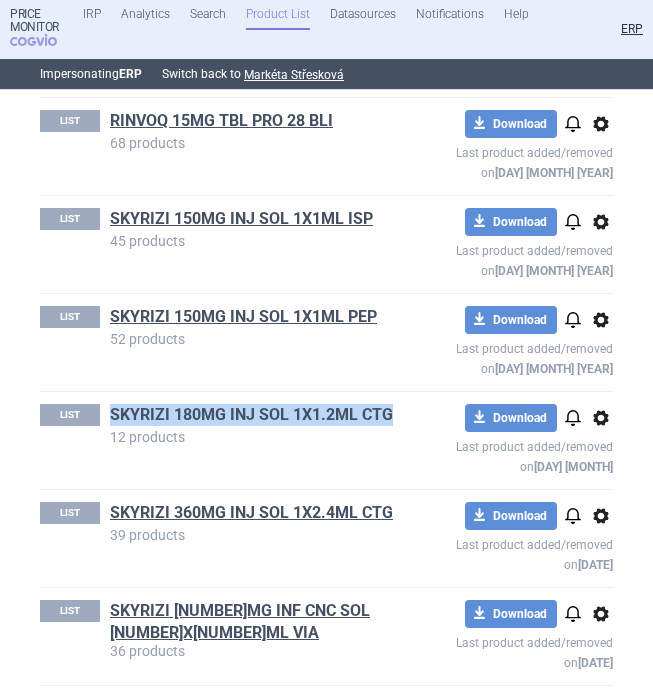 drag, startPoint x: 402, startPoint y: 415, endPoint x: 112, endPoint y: 412, distance: 290.0155 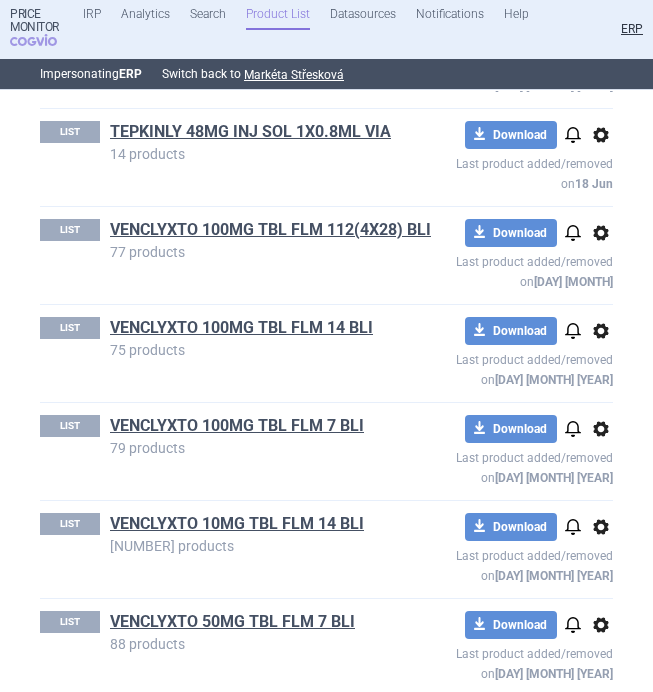 scroll, scrollTop: 2667, scrollLeft: 0, axis: vertical 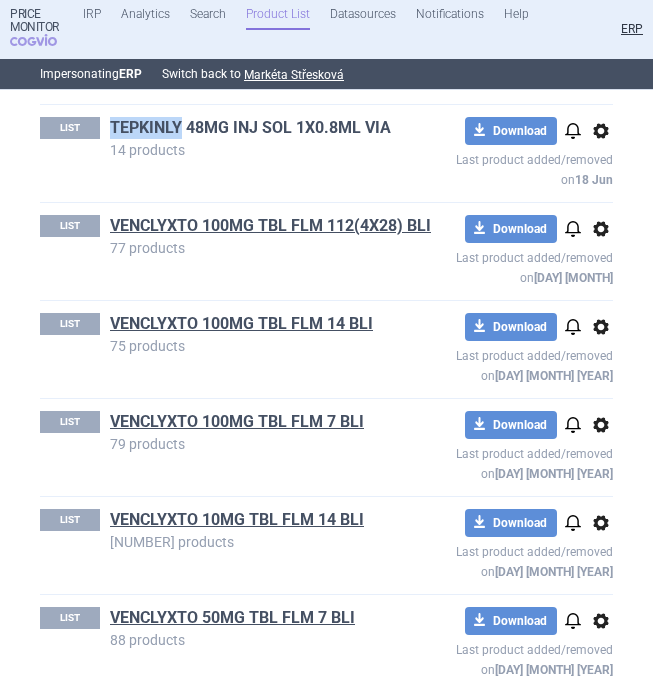 drag, startPoint x: 106, startPoint y: 128, endPoint x: 179, endPoint y: 131, distance: 73.061615 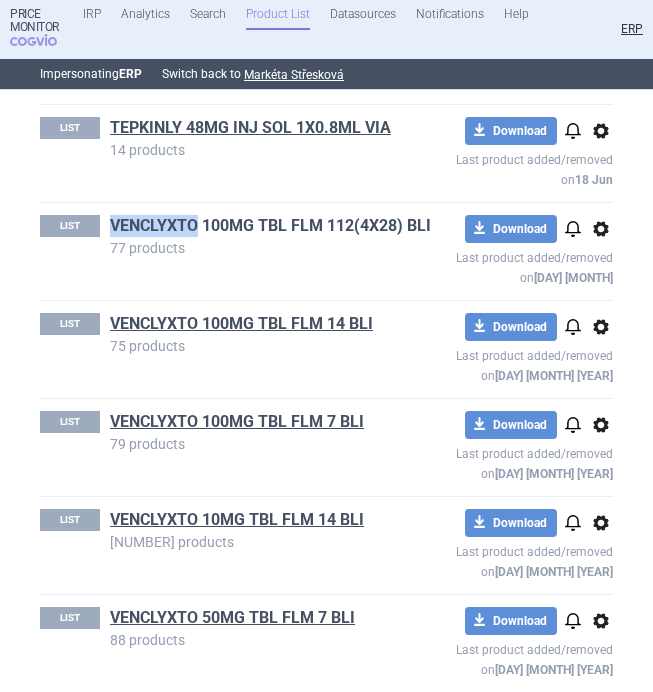 drag, startPoint x: 104, startPoint y: 229, endPoint x: 197, endPoint y: 230, distance: 93.00538 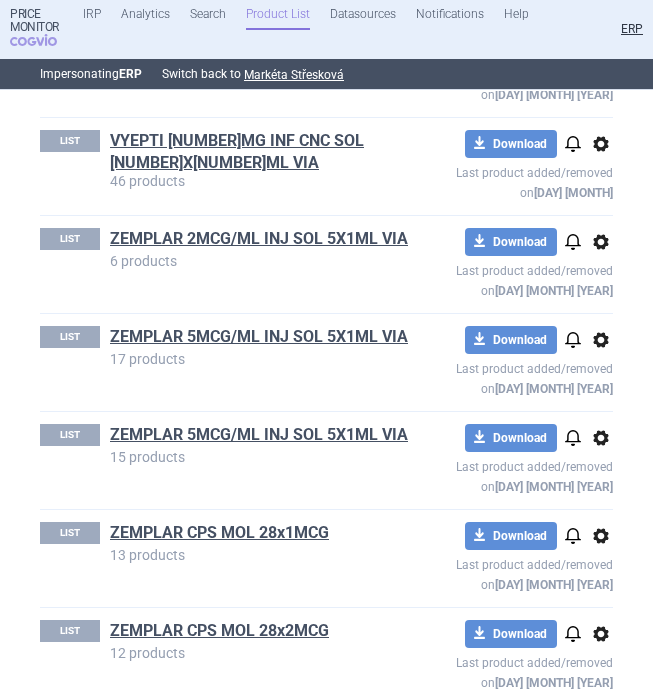 scroll, scrollTop: 3245, scrollLeft: 0, axis: vertical 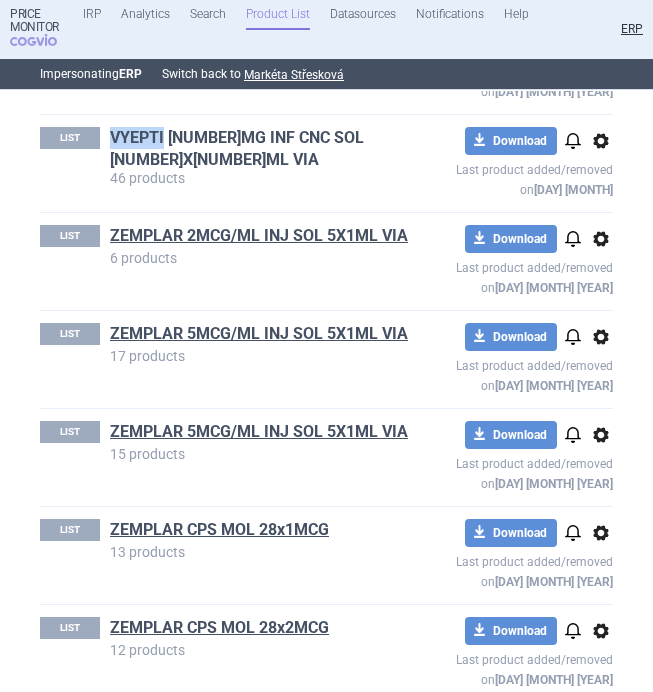 drag, startPoint x: 106, startPoint y: 138, endPoint x: 164, endPoint y: 142, distance: 58.137768 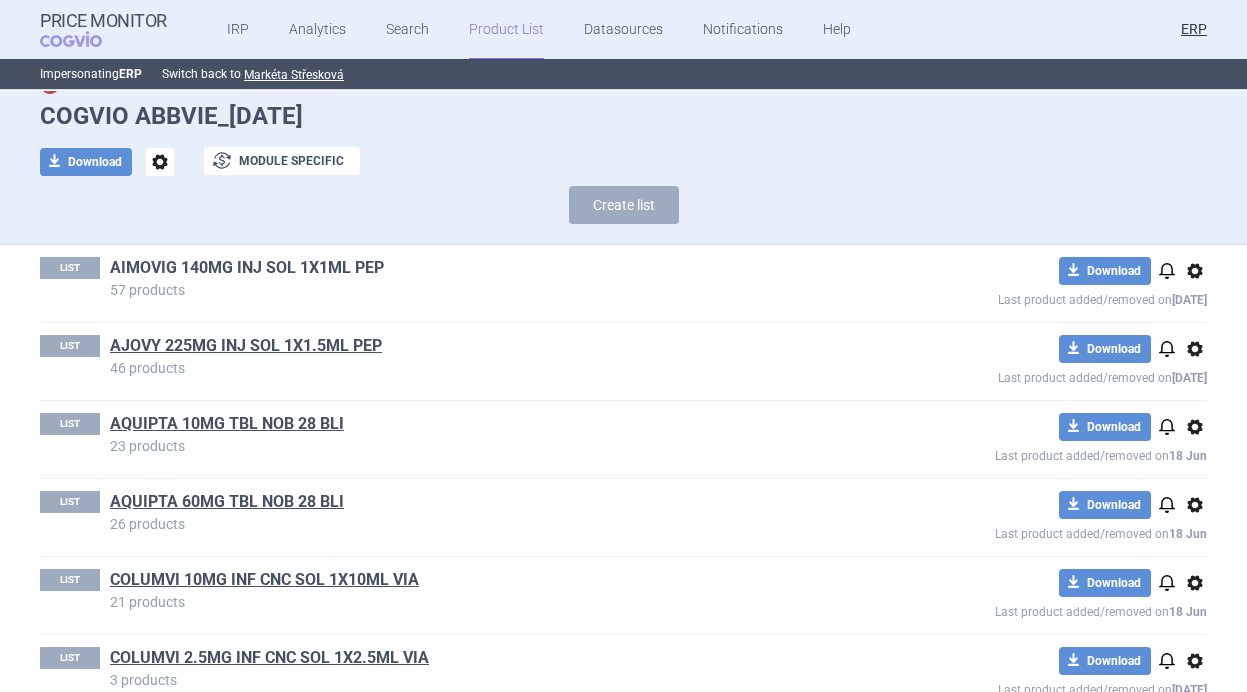 scroll, scrollTop: 109, scrollLeft: 0, axis: vertical 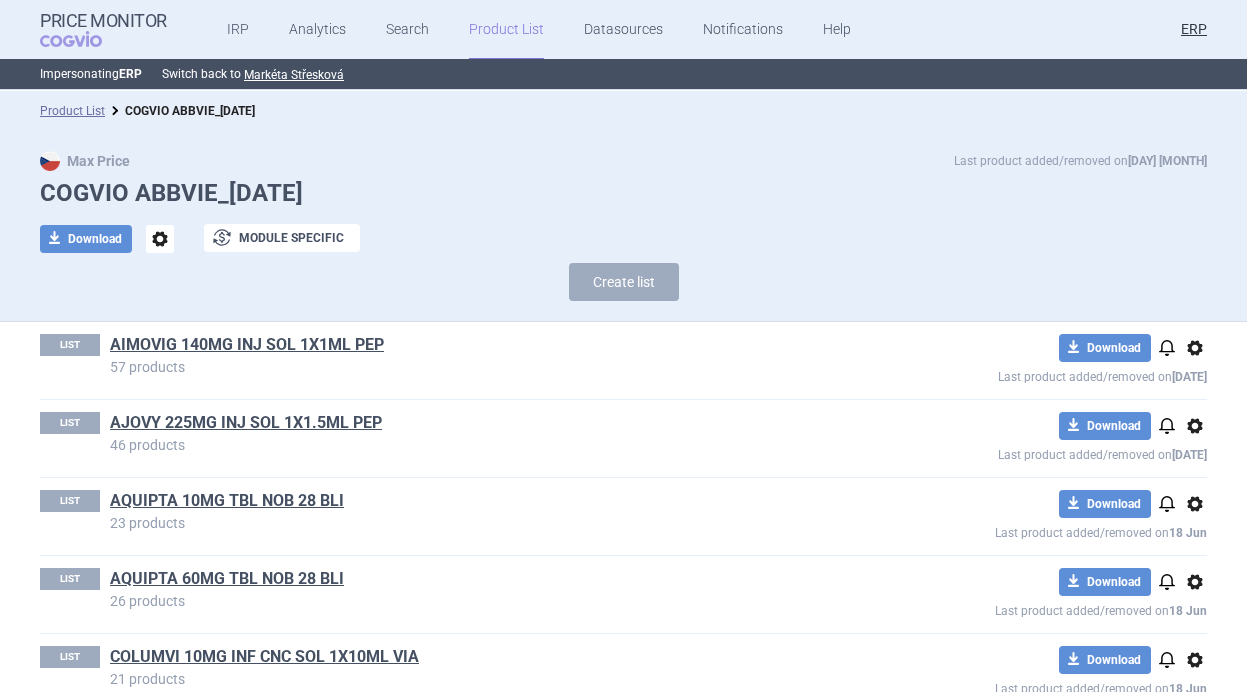 click on "options" at bounding box center [160, 239] 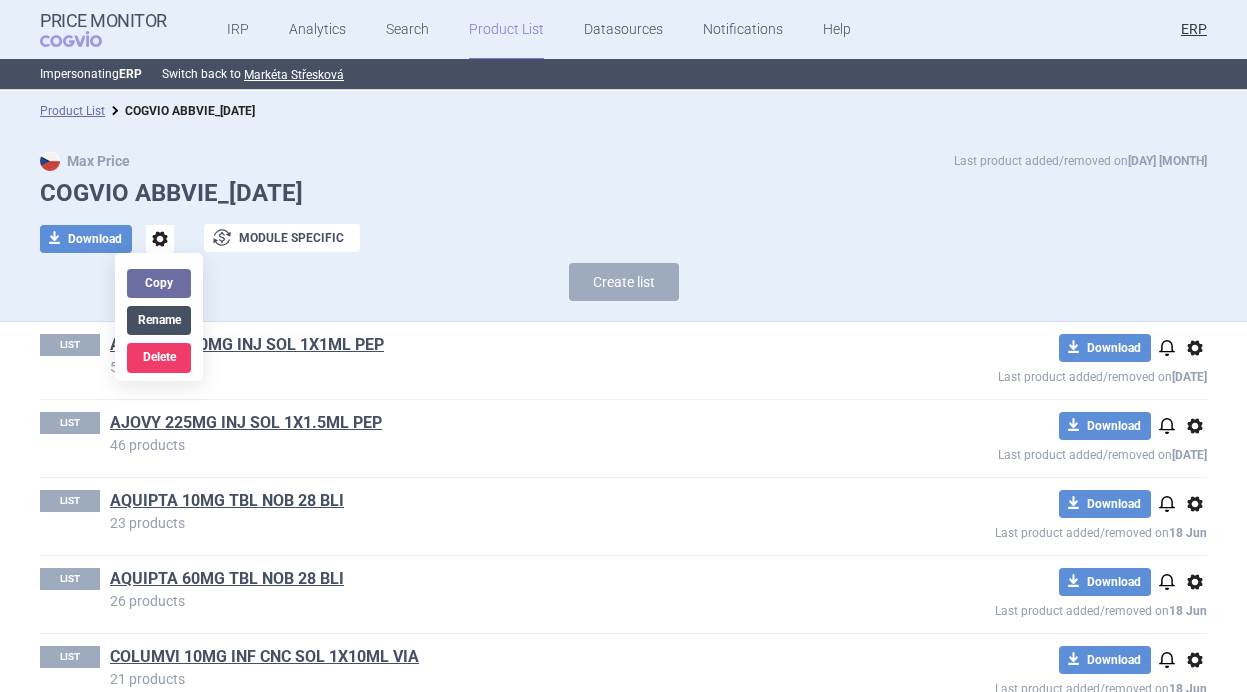 click on "Rename" at bounding box center [159, 320] 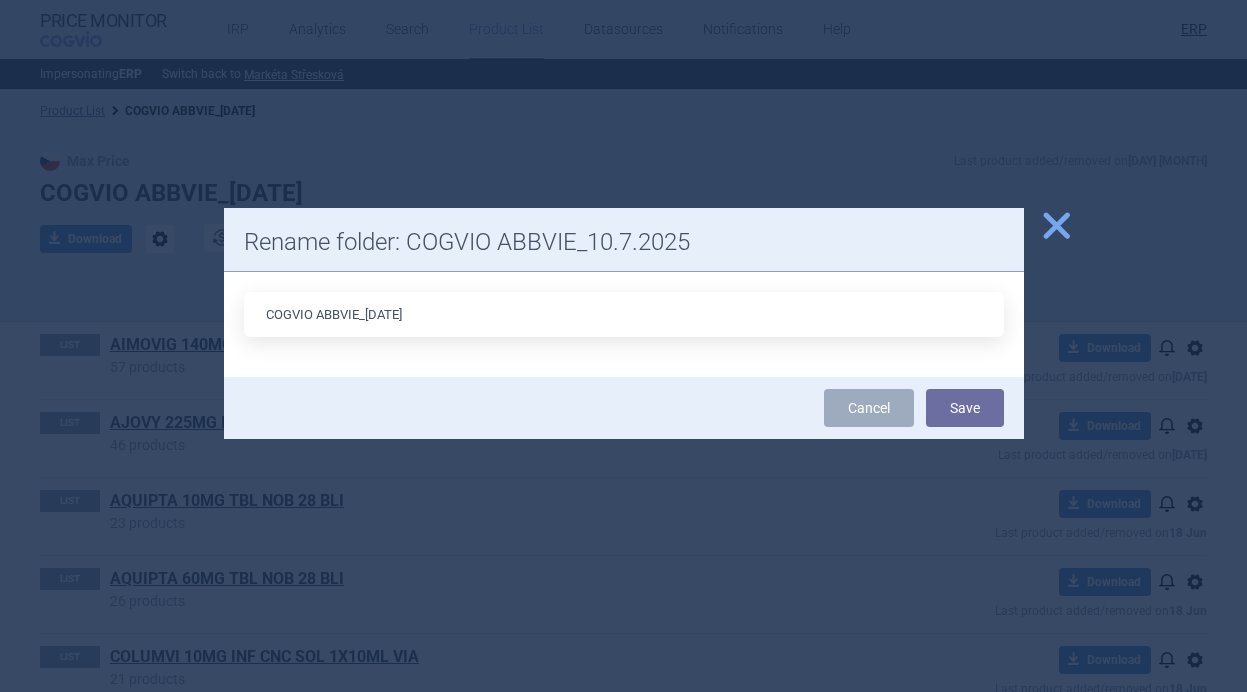 click on "COGVIO ABBVIE_[DATE]" at bounding box center [624, 314] 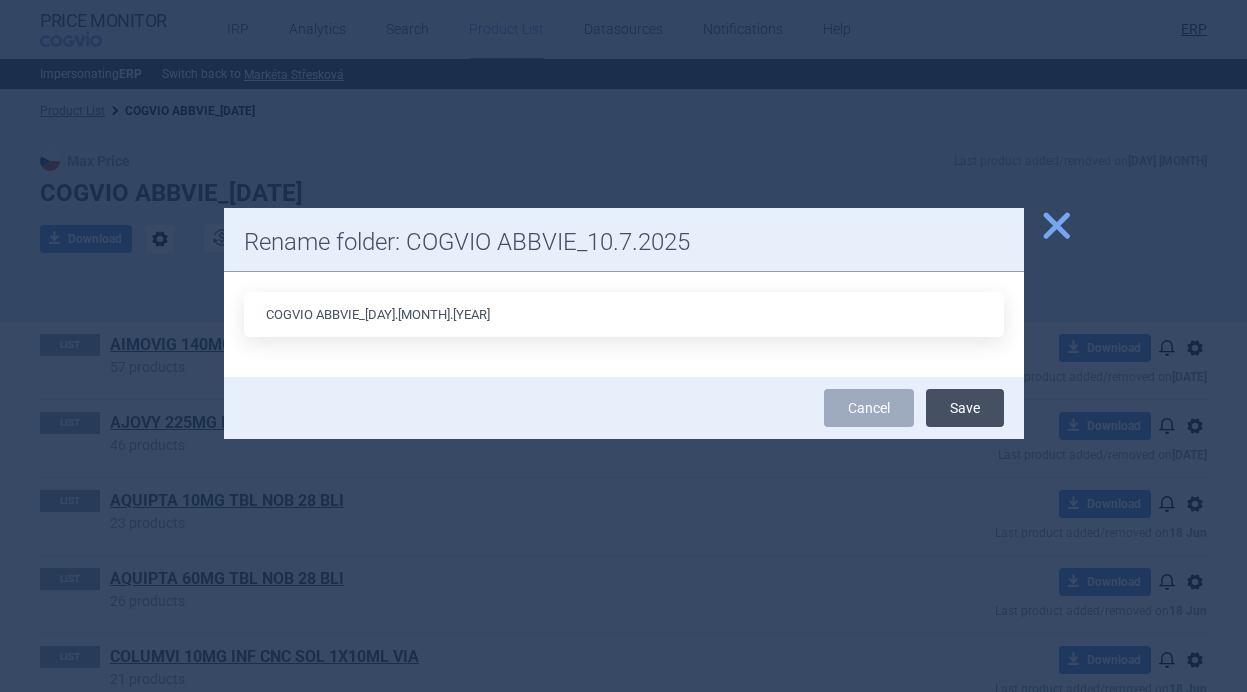 type on "COGVIO ABBVIE_[DAY].[MONTH].[YEAR]" 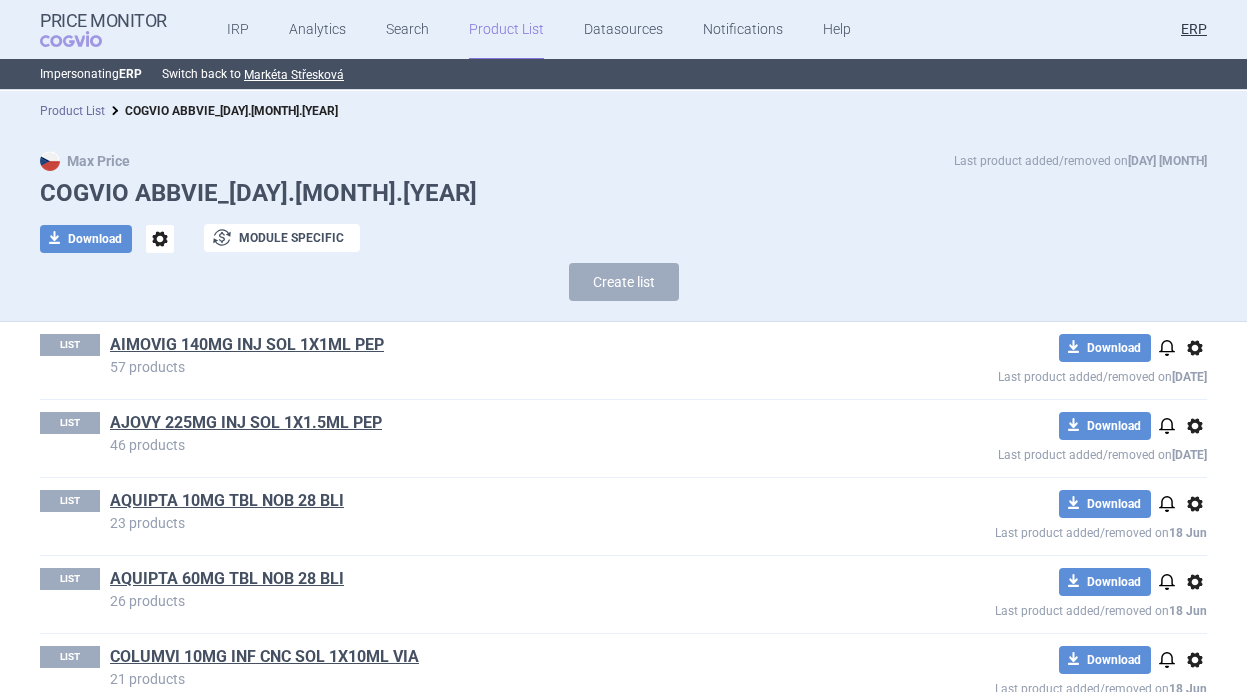 click on "Product List" at bounding box center [72, 111] 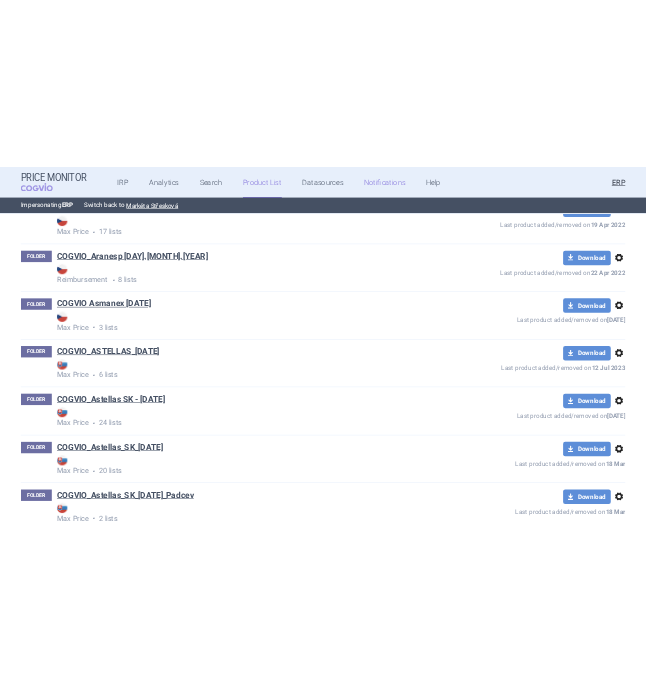 scroll, scrollTop: 10576, scrollLeft: 0, axis: vertical 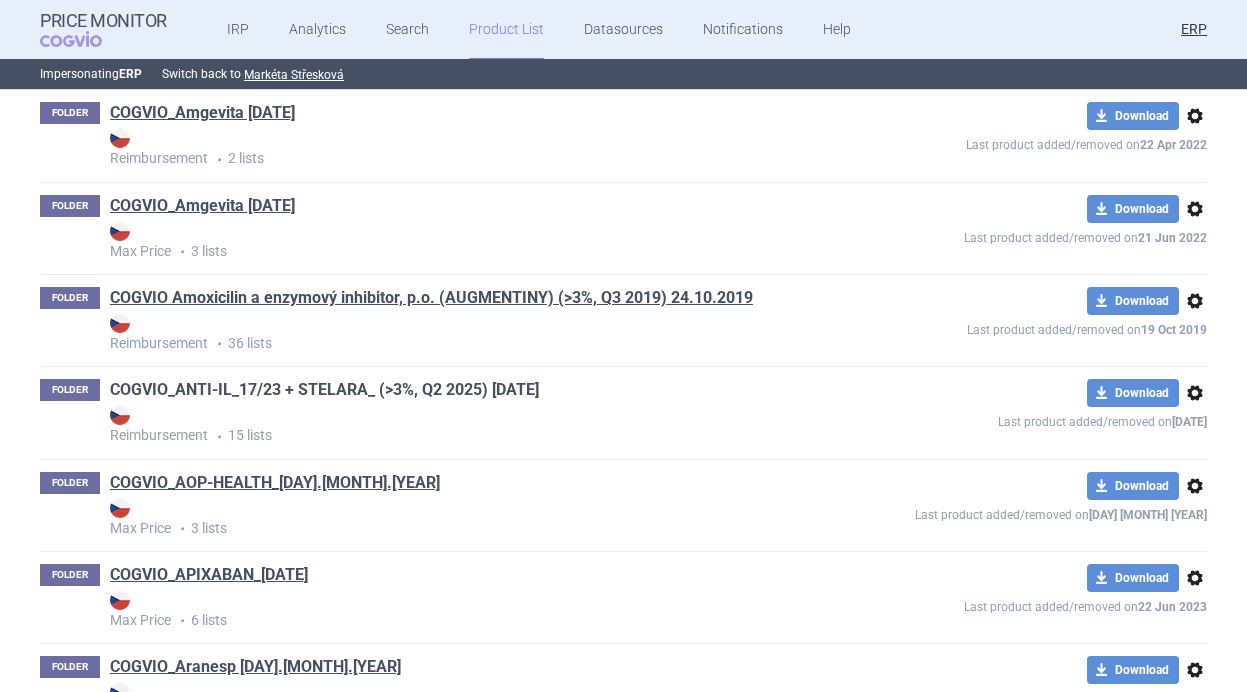 click on "COGVIO_ANTI-IL_17/23 + STELARA_ (>3%, Q2 2025) [DATE]" at bounding box center [324, 390] 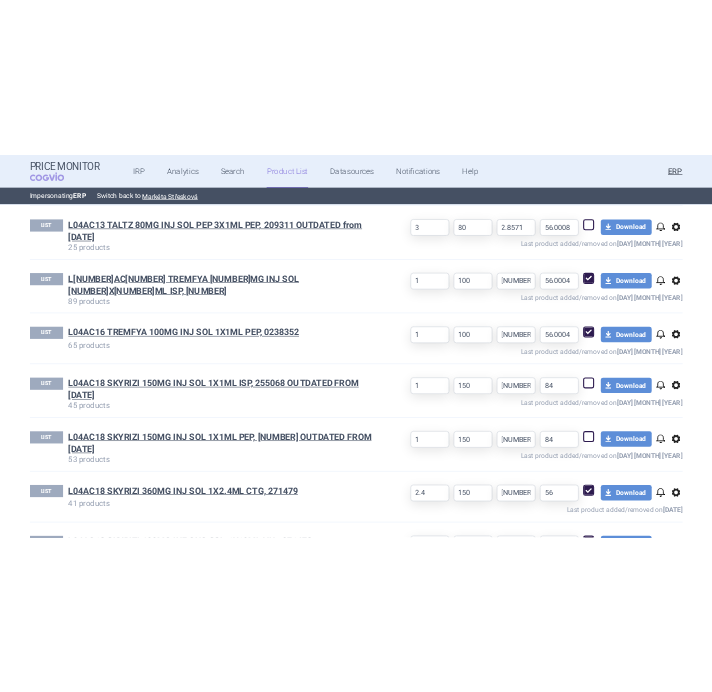 scroll, scrollTop: 1207, scrollLeft: 0, axis: vertical 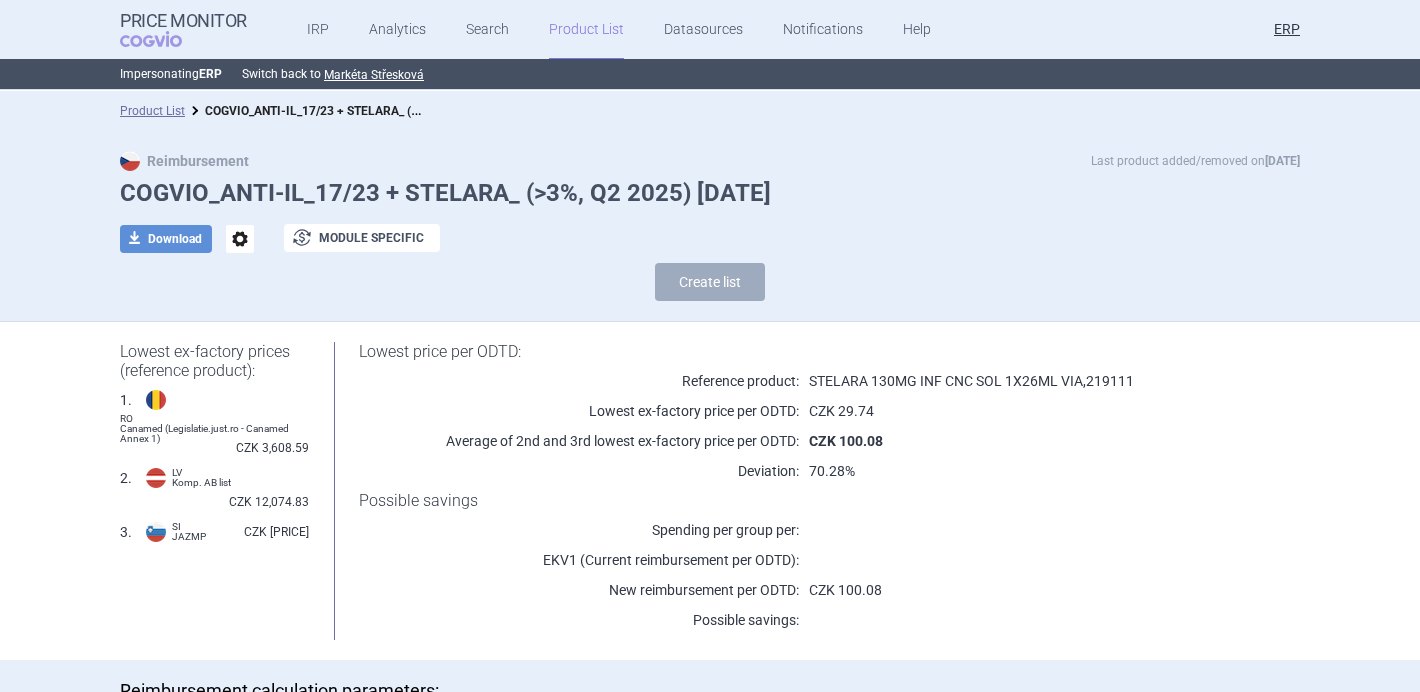 click on "options" at bounding box center (240, 239) 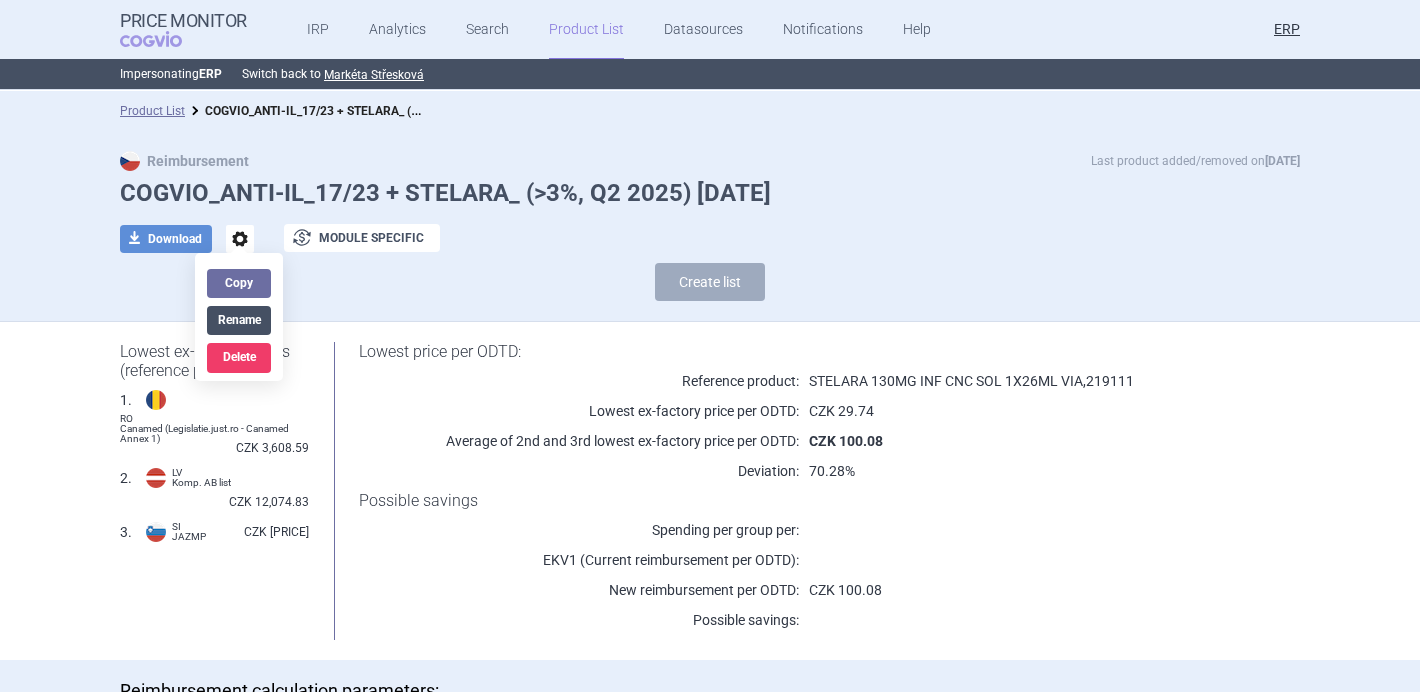 click on "Rename" at bounding box center (239, 320) 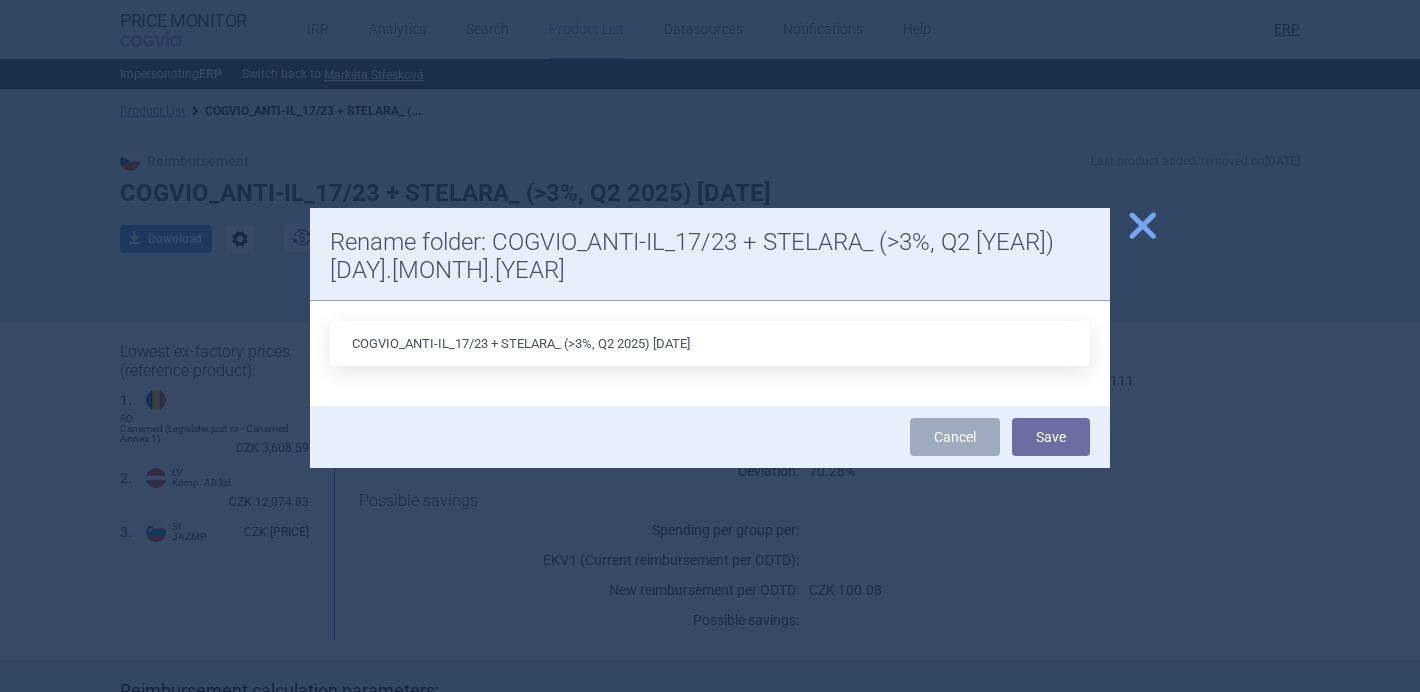click on "COGVIO_ANTI-IL_17/23 + STELARA_ (>3%, Q2 2025) [DATE]" at bounding box center [710, 343] 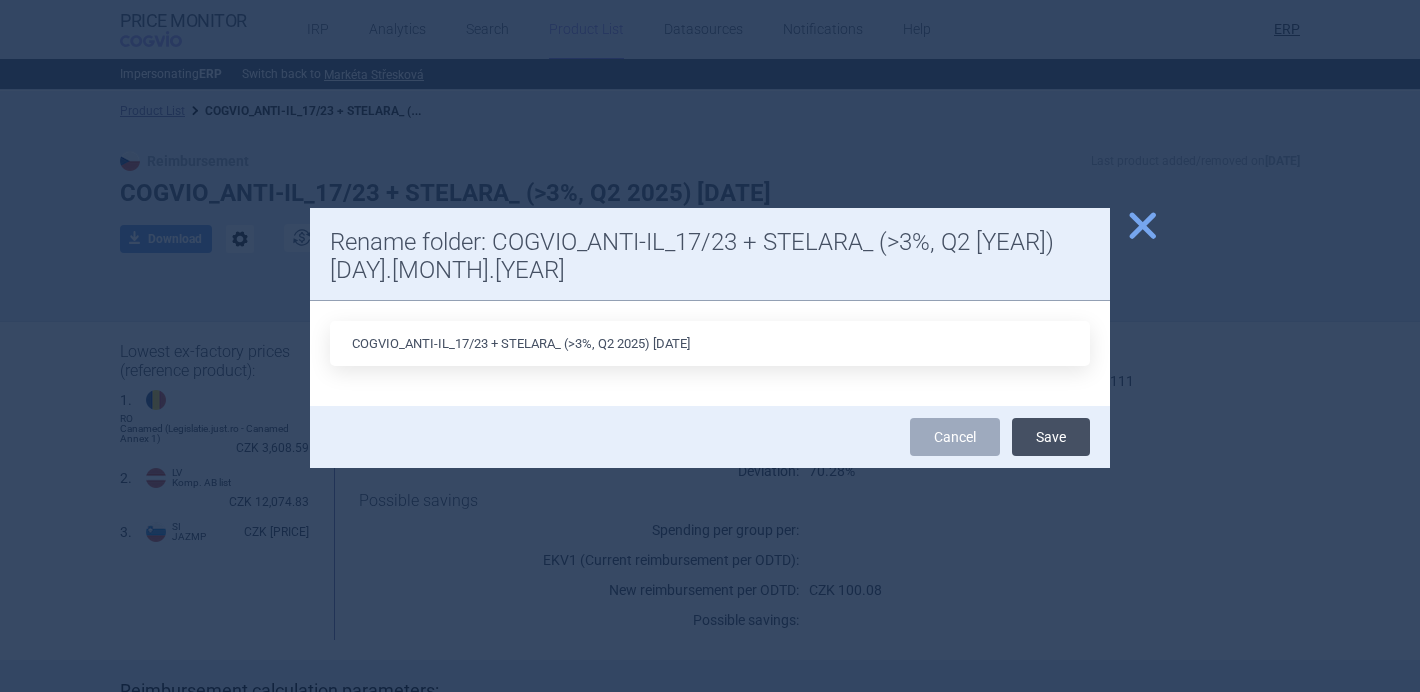 type on "COGVIO_ANTI-IL_17/23 + STELARA_ (>3%, Q2 2025) [DATE]" 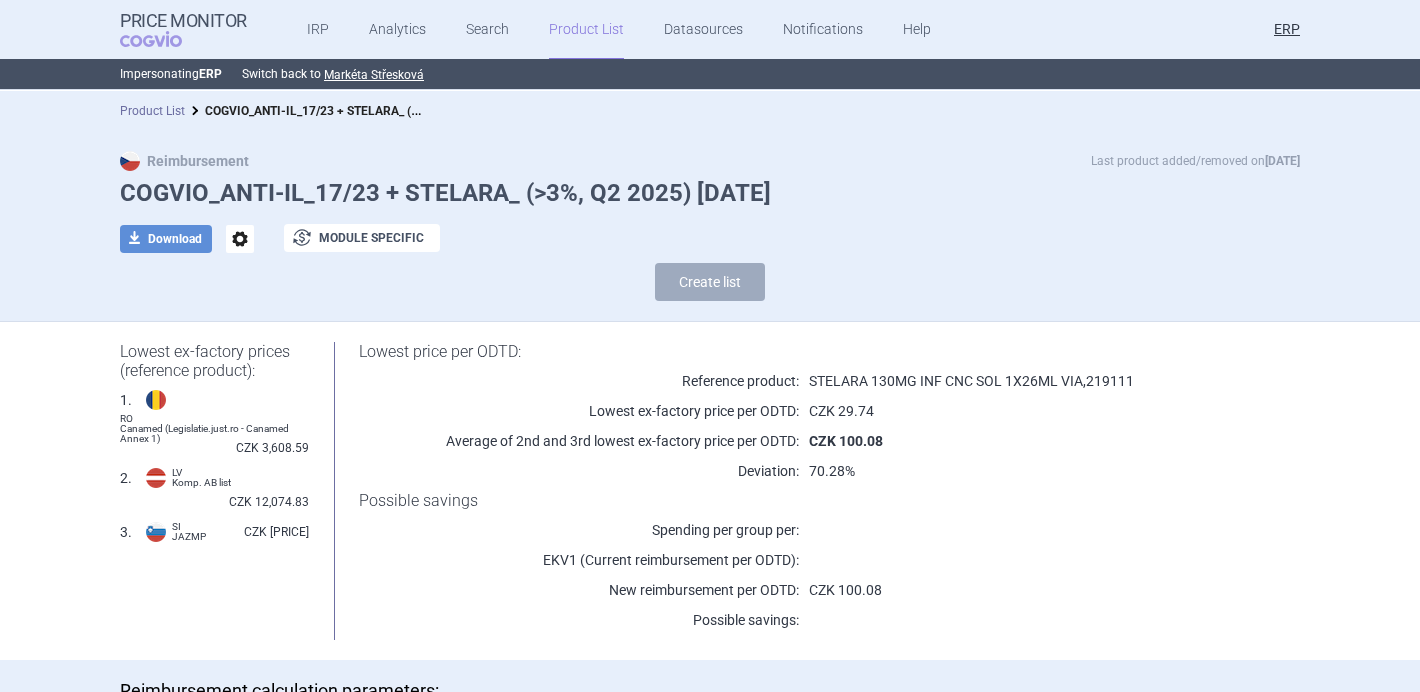 click on "Product List" at bounding box center (152, 111) 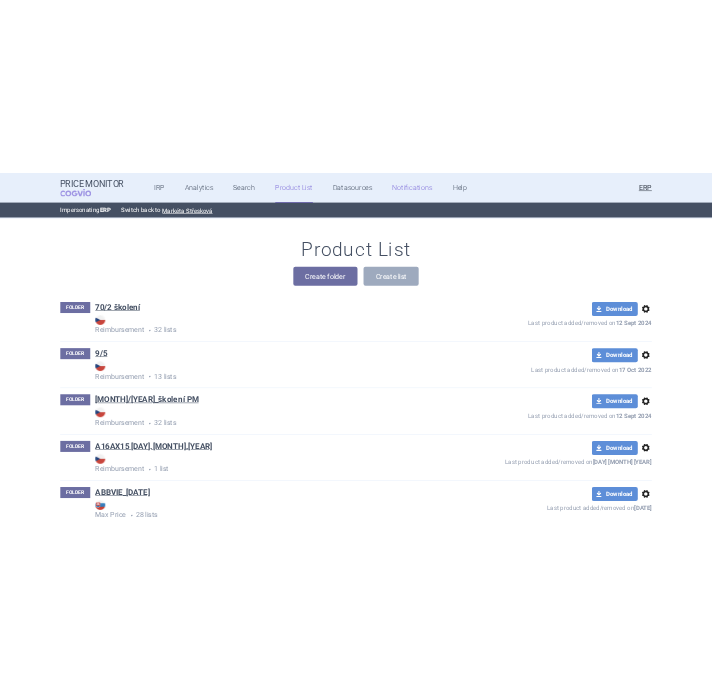 scroll, scrollTop: 13529, scrollLeft: 0, axis: vertical 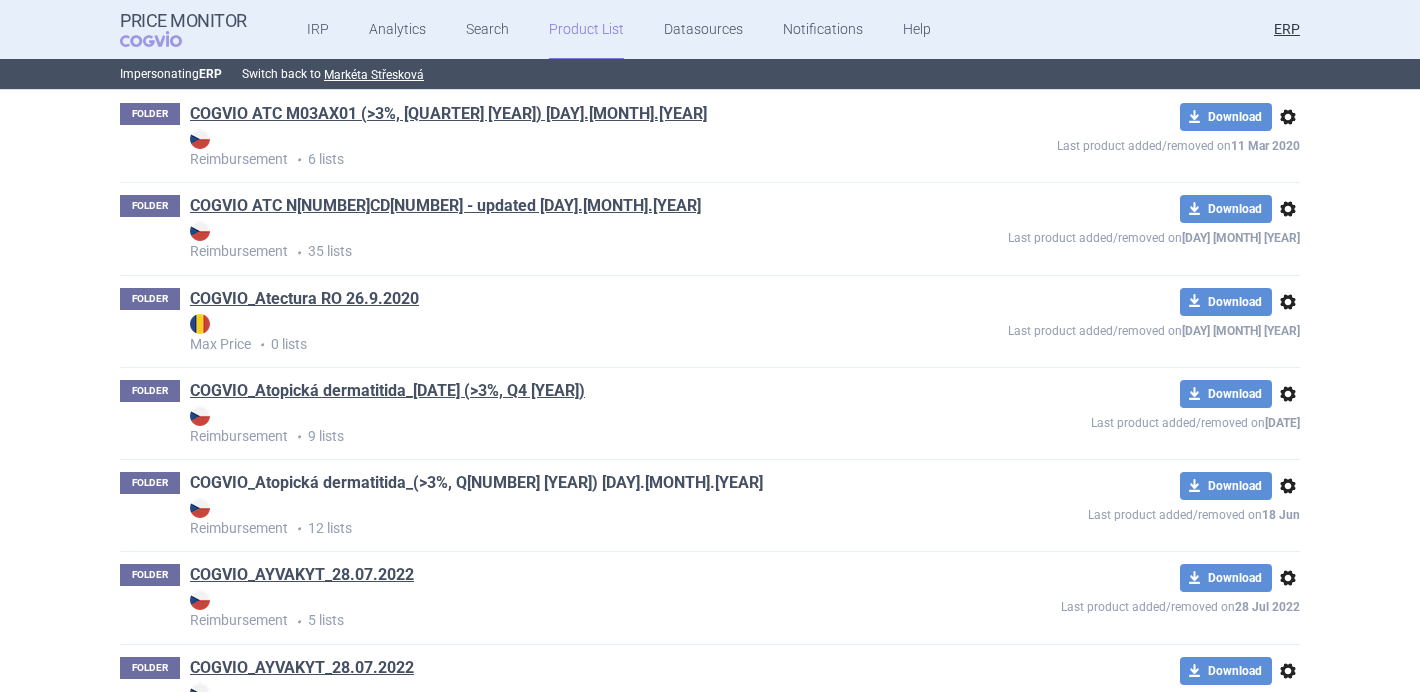 click on "COGVIO_Atopická dermatitida_(>3%, Q[NUMBER] [YEAR]) [DAY].[MONTH].[YEAR]" at bounding box center [476, 483] 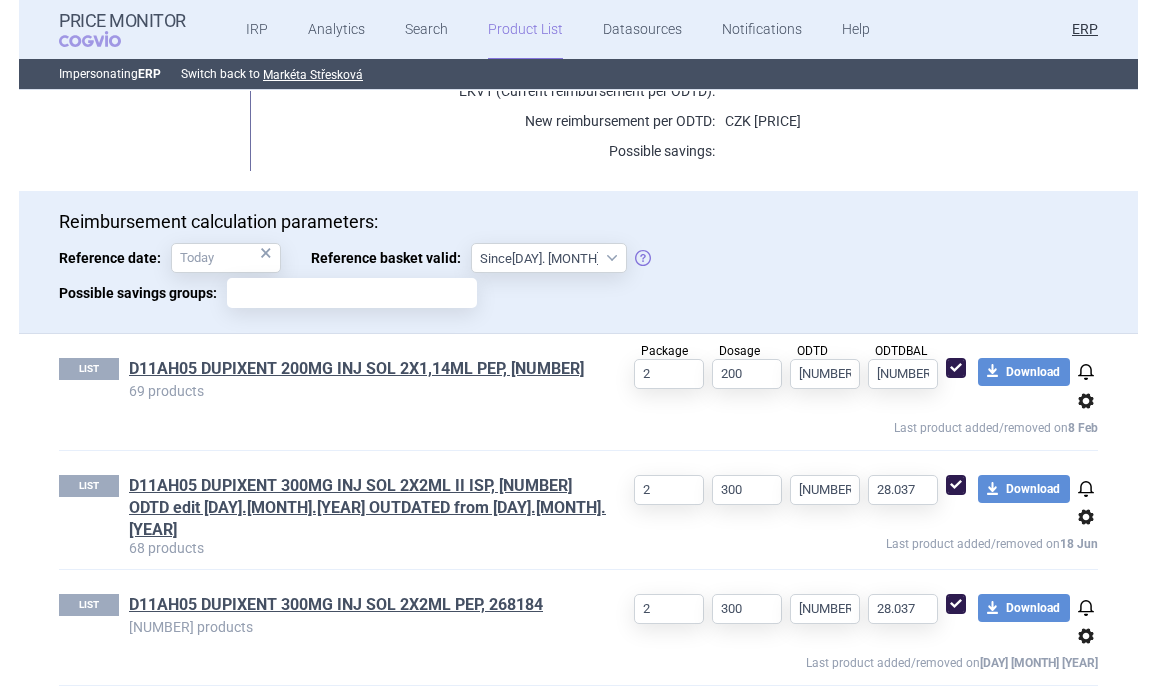 scroll, scrollTop: 670, scrollLeft: 0, axis: vertical 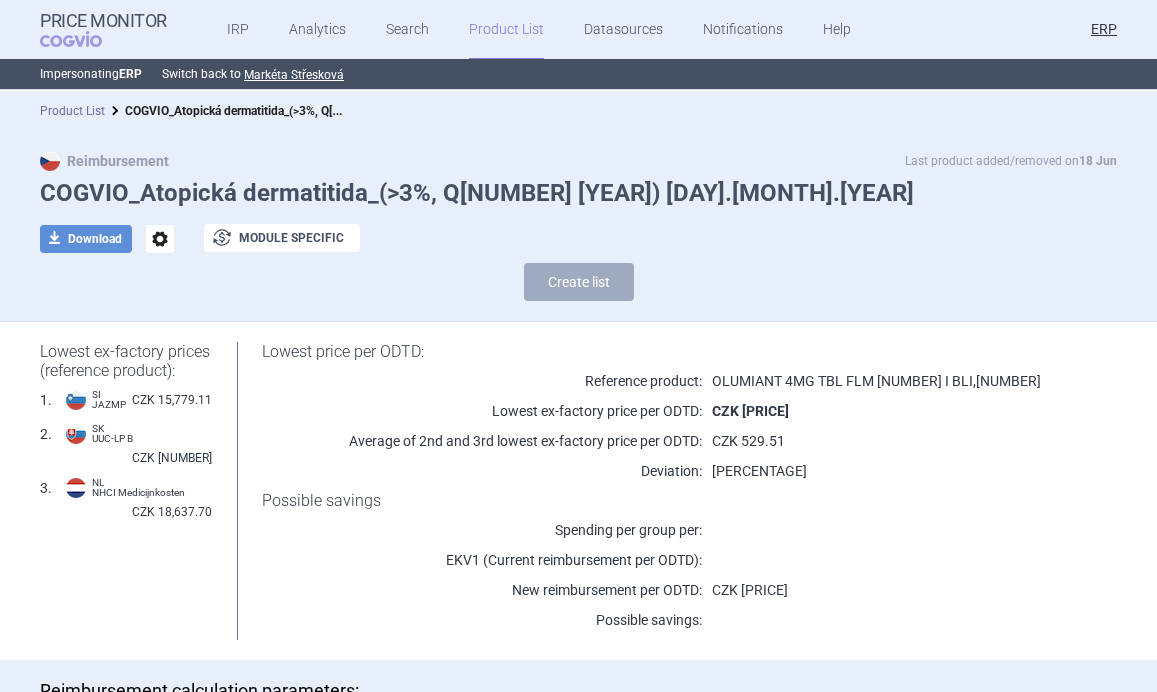 click on "Product List" at bounding box center [72, 111] 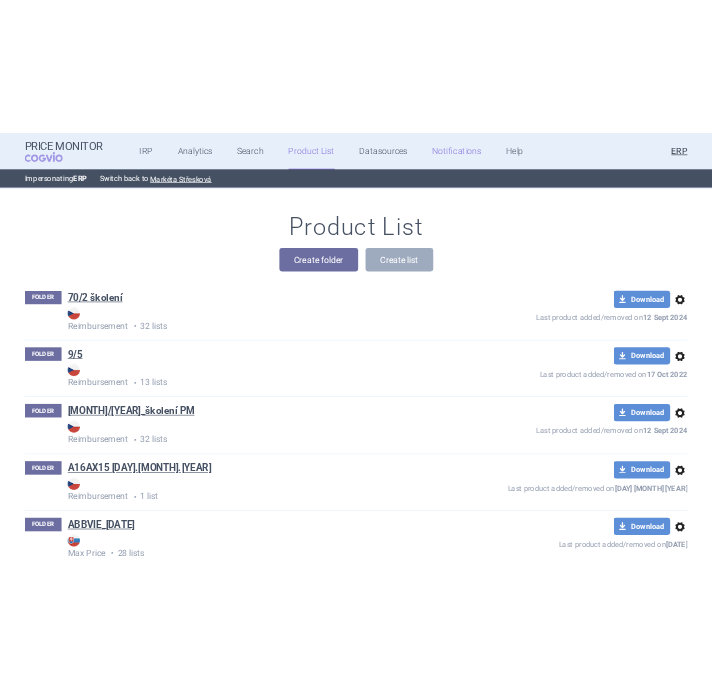 scroll, scrollTop: 36009, scrollLeft: 0, axis: vertical 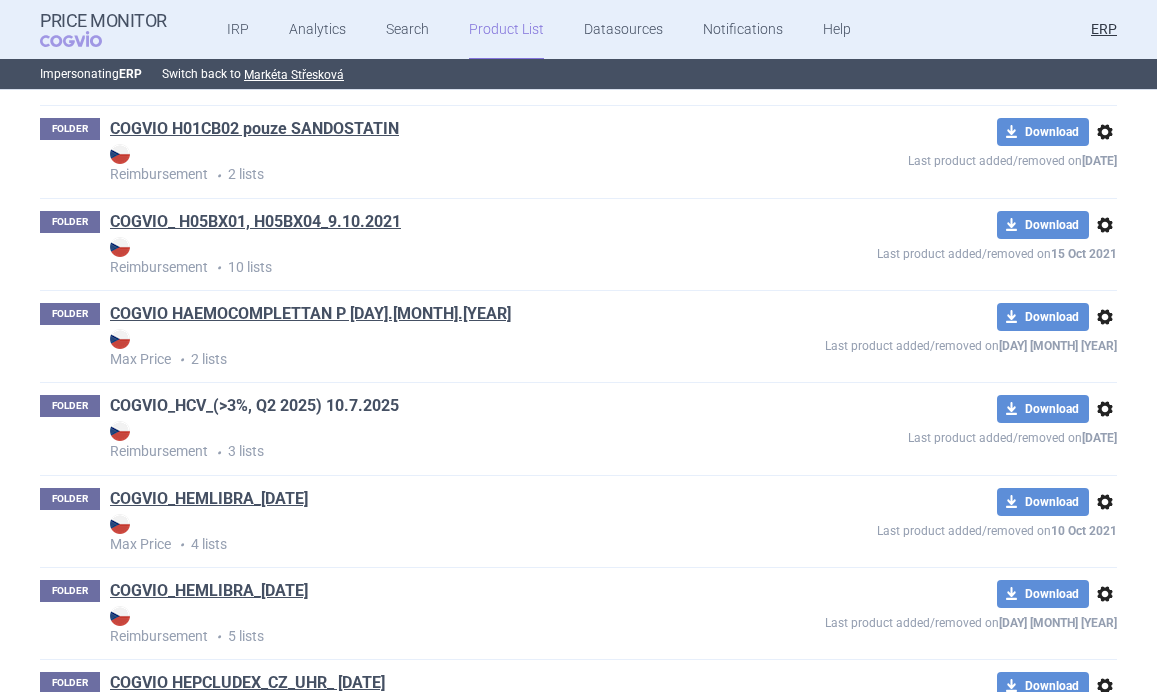 click on "COGVIO_HCV_(>3%, Q2 2025) 10.7.2025" at bounding box center (254, 406) 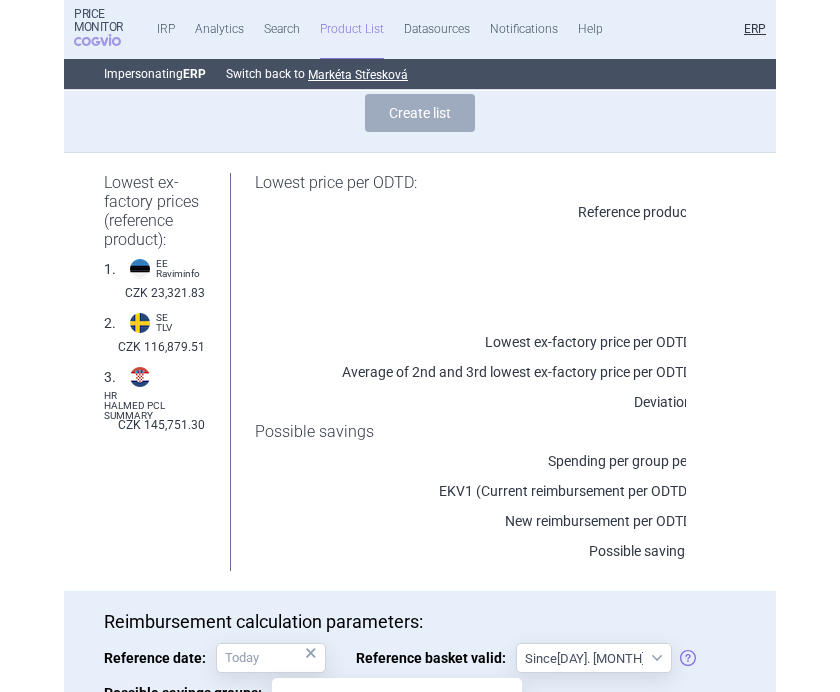 scroll, scrollTop: 618, scrollLeft: 0, axis: vertical 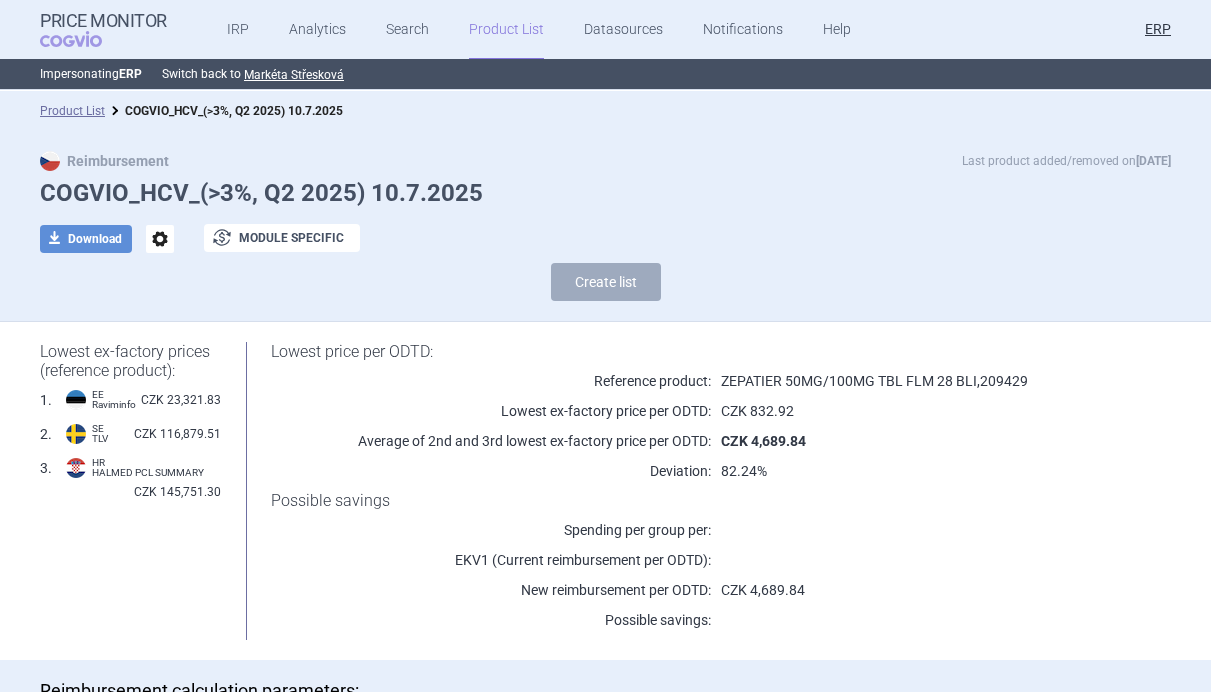 click on "options" at bounding box center [160, 239] 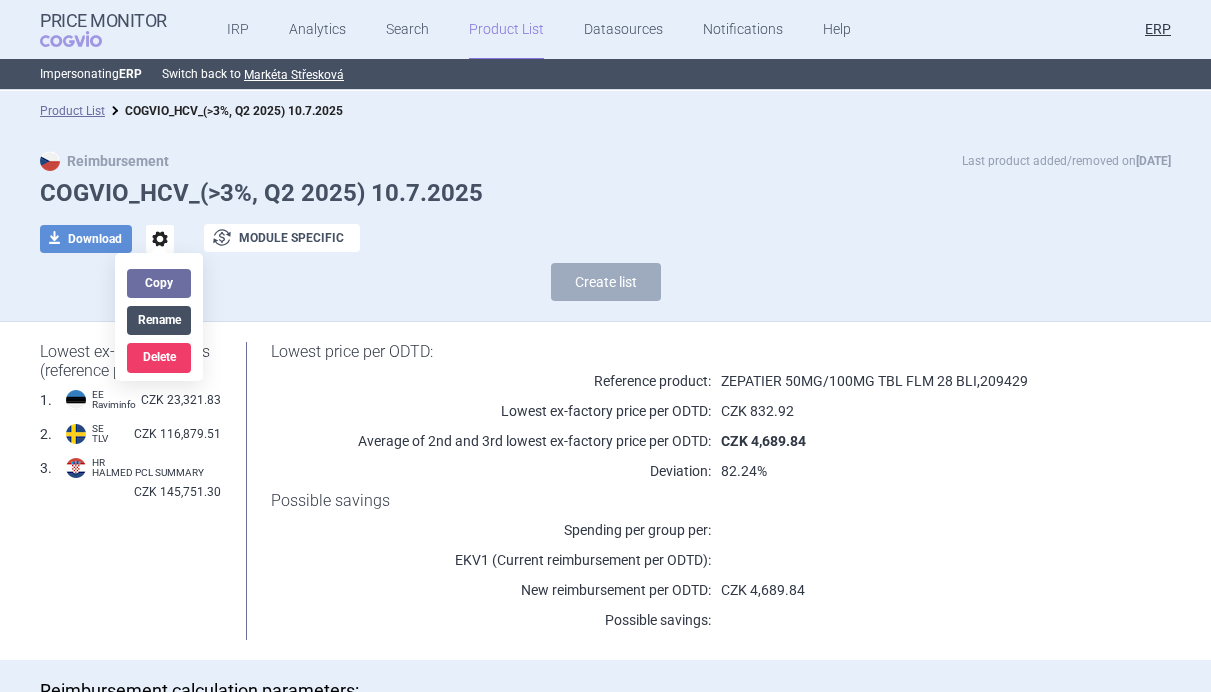 click on "Rename" at bounding box center [159, 320] 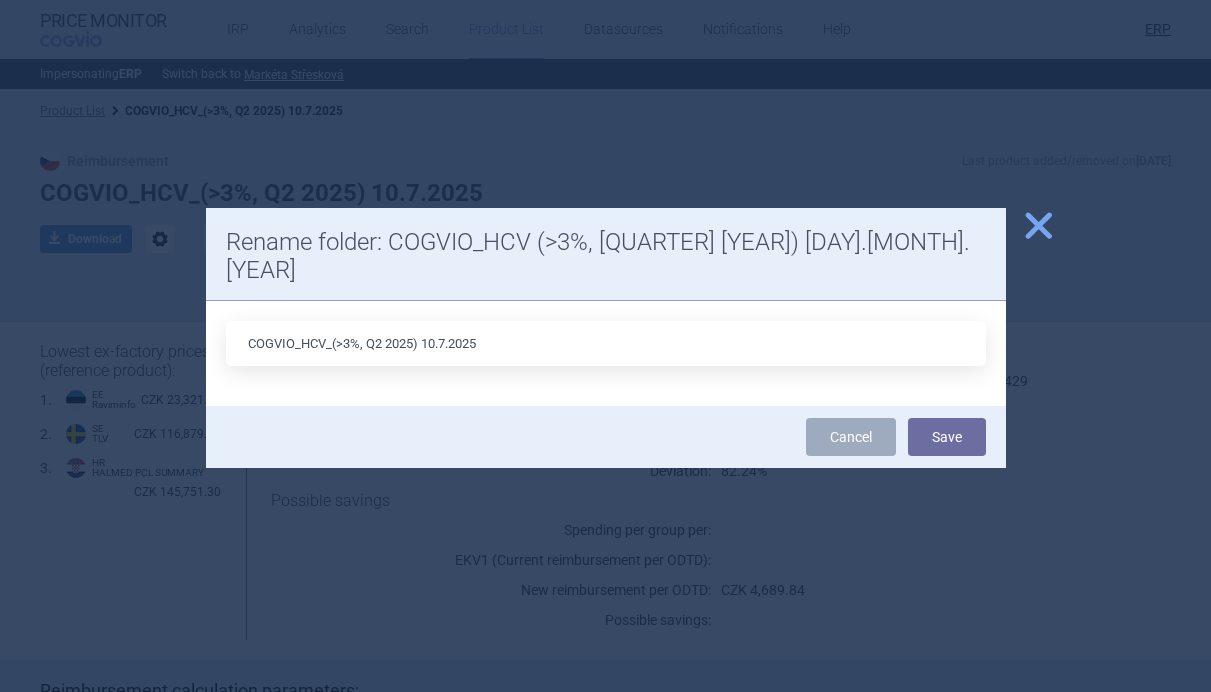 click on "COGVIO_HCV_(>3%, Q2 2025) 10.7.2025" at bounding box center [606, 343] 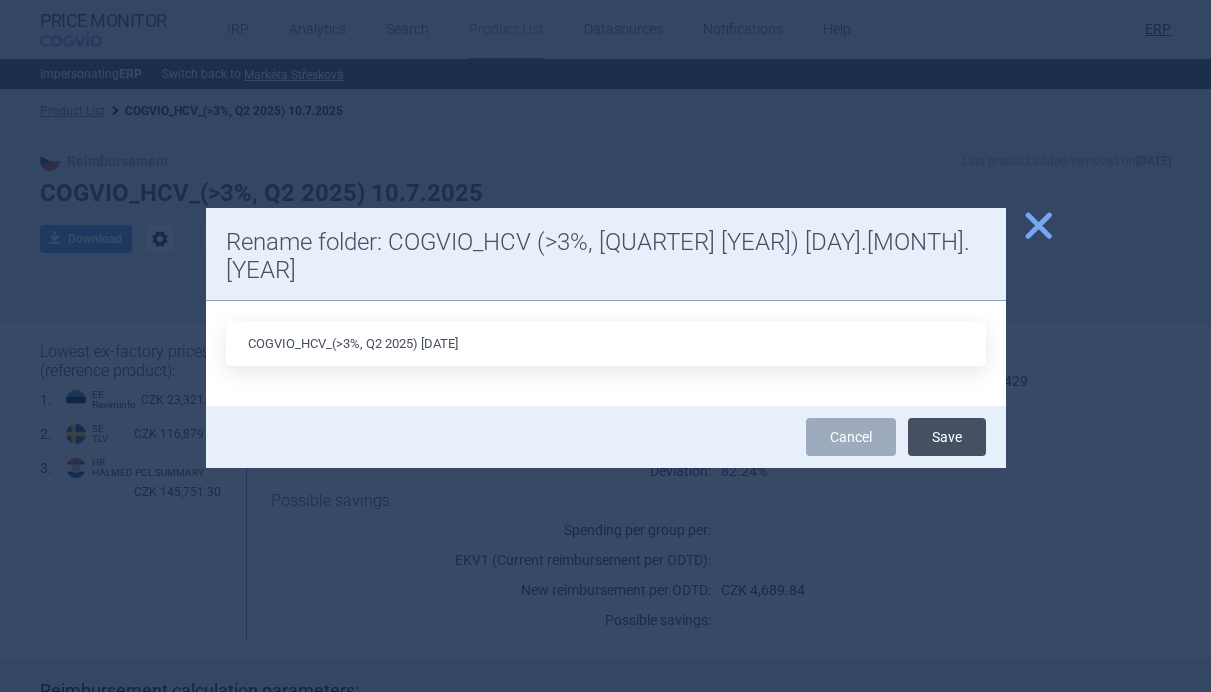 type on "COGVIO_HCV_(>3%, Q2 2025) [DATE]" 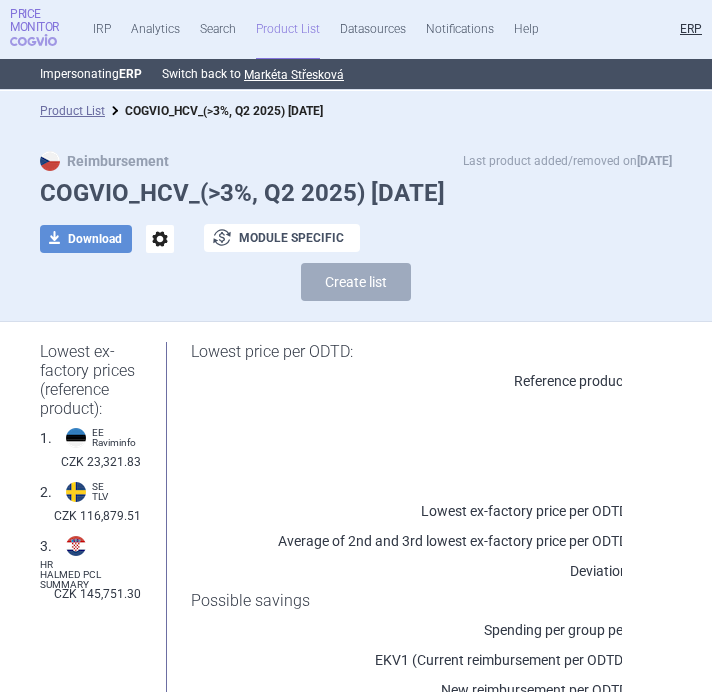click on "Price Monitor" at bounding box center (39, 21) 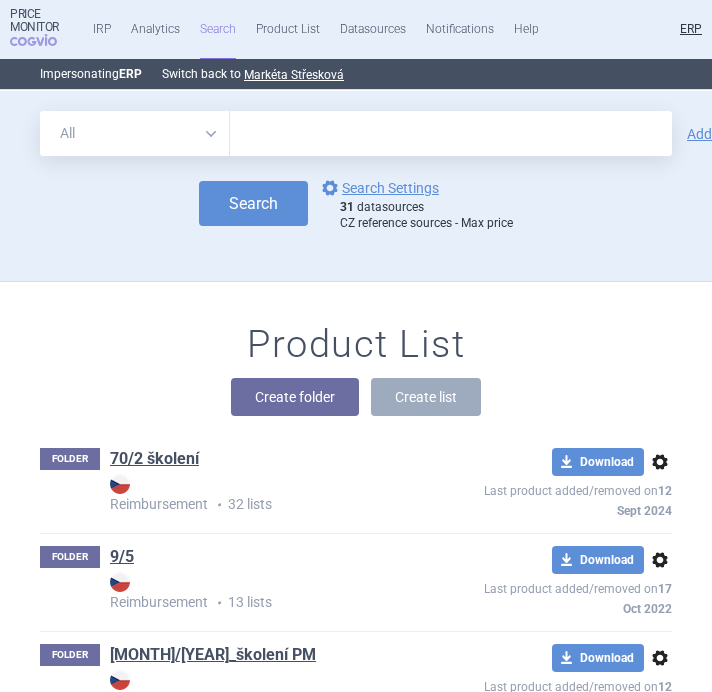 scroll, scrollTop: 39363, scrollLeft: 0, axis: vertical 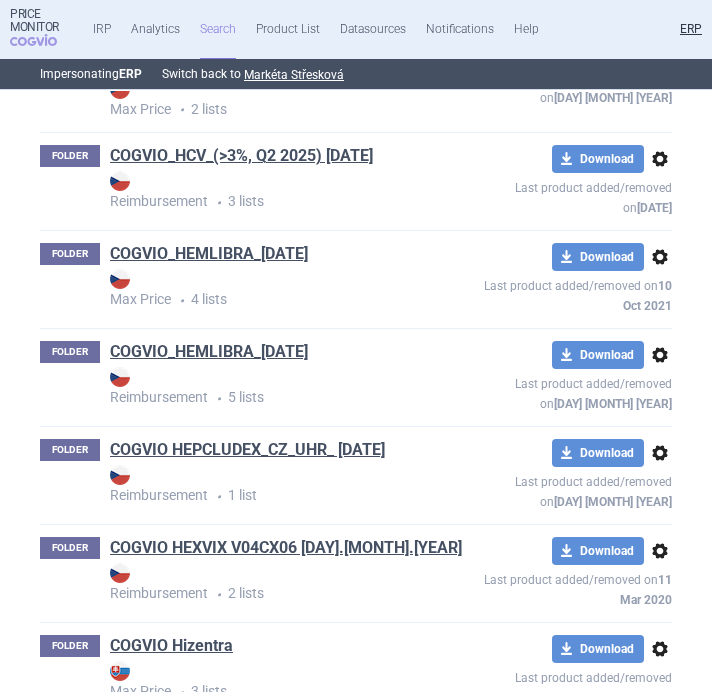 click on "COGVIO_HO_(>3%, Q2 2025) 10.7.2025" at bounding box center [250, 842] 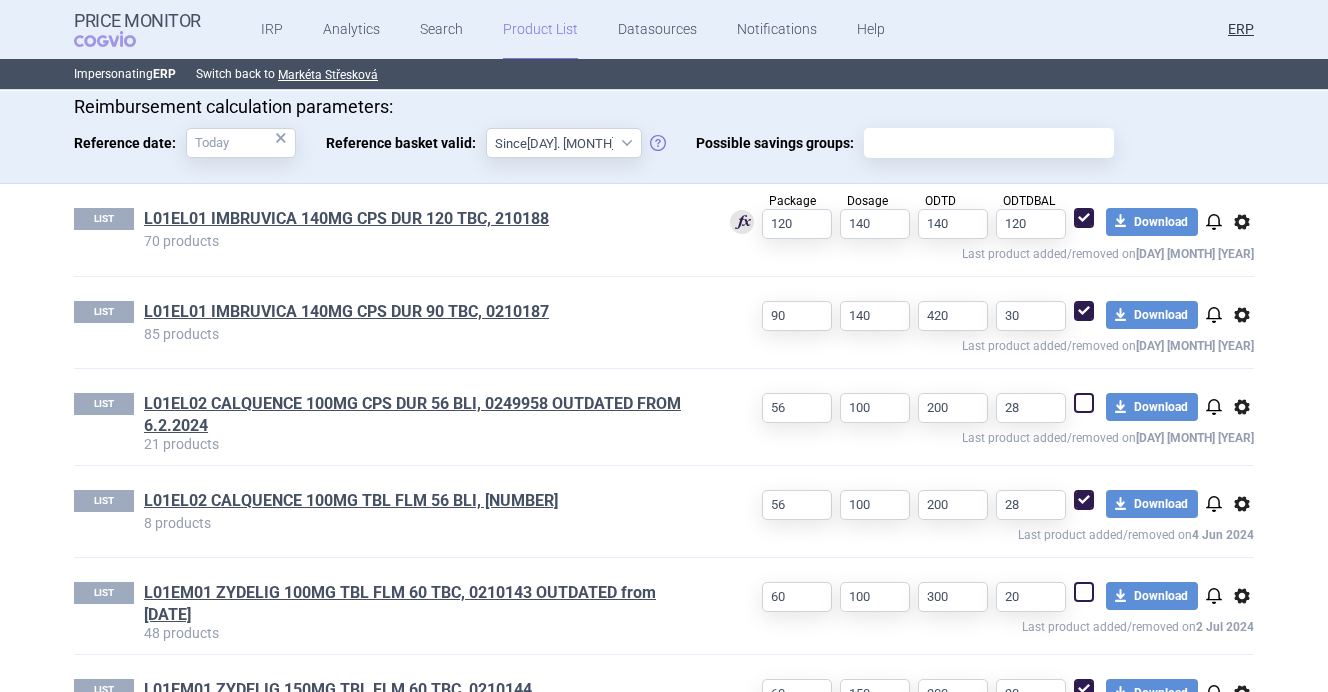 scroll, scrollTop: 623, scrollLeft: 0, axis: vertical 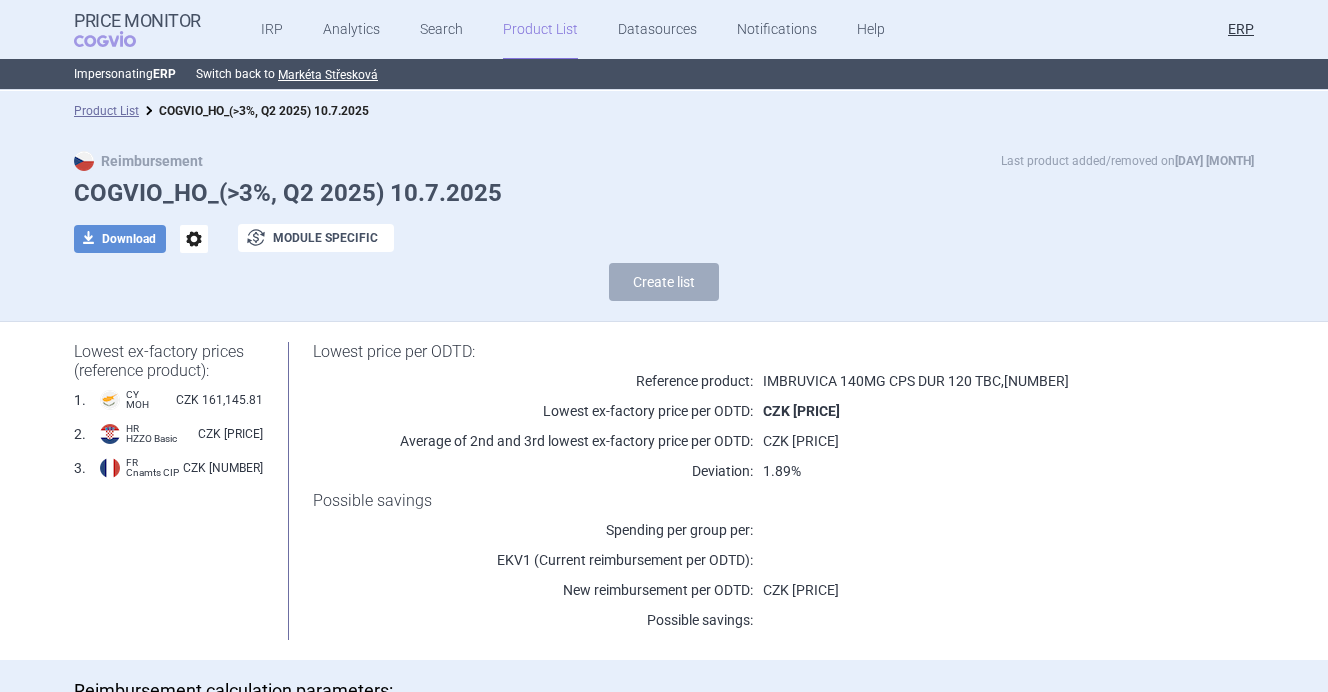 click on "options" at bounding box center (194, 239) 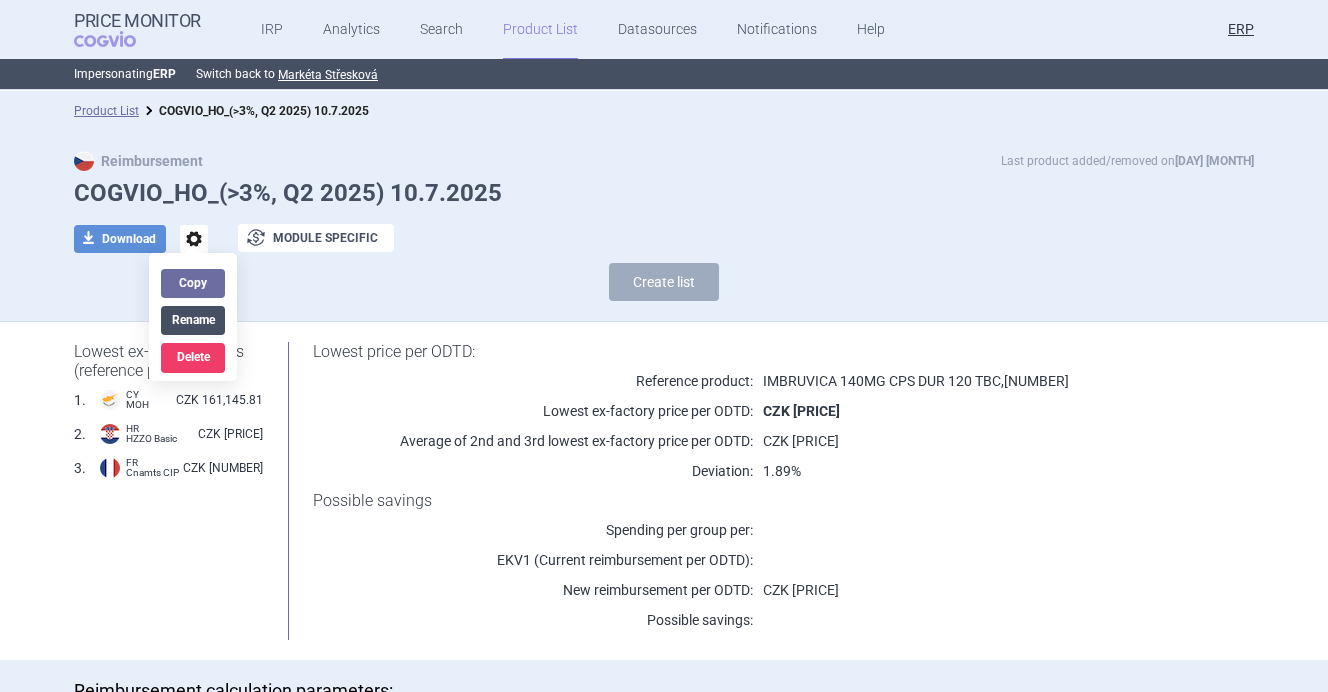 click on "Rename" at bounding box center (193, 320) 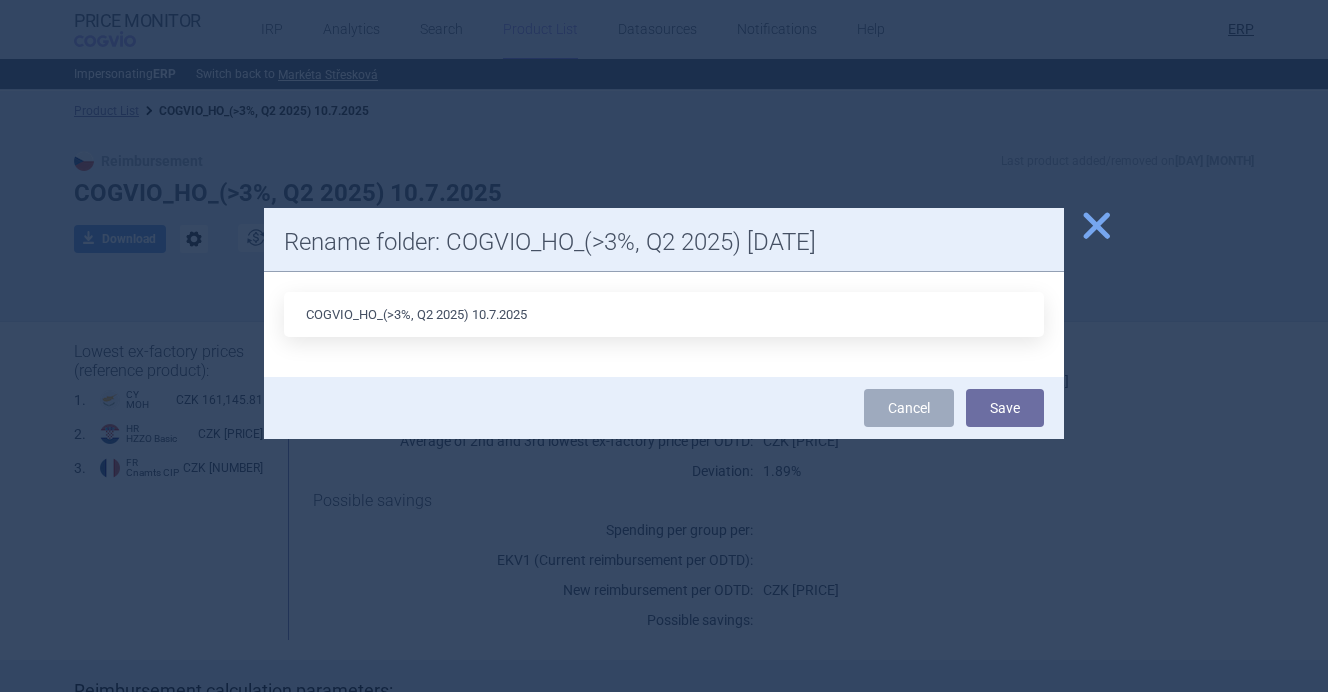 click on "COGVIO_HO_(>3%, Q2 2025) 10.7.2025" at bounding box center [664, 314] 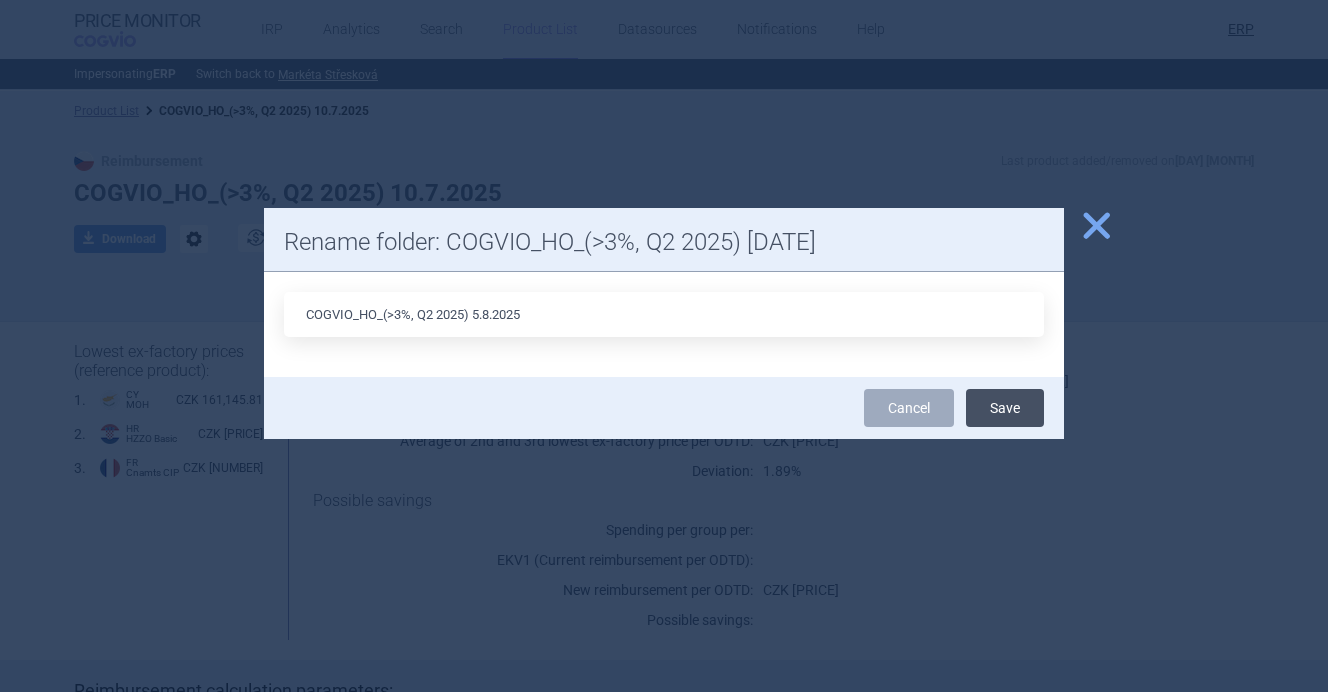 type on "COGVIO_HO_(>3%, Q2 2025) 5.8.2025" 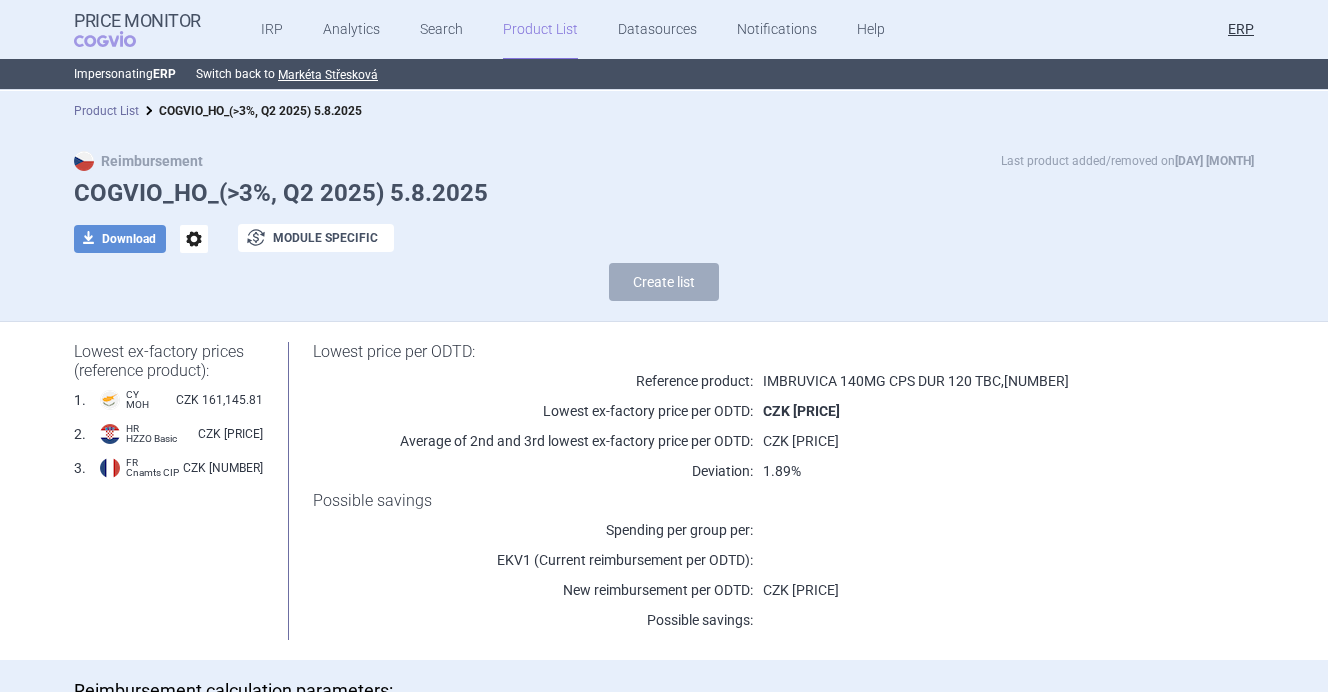 click on "Product List" at bounding box center [106, 111] 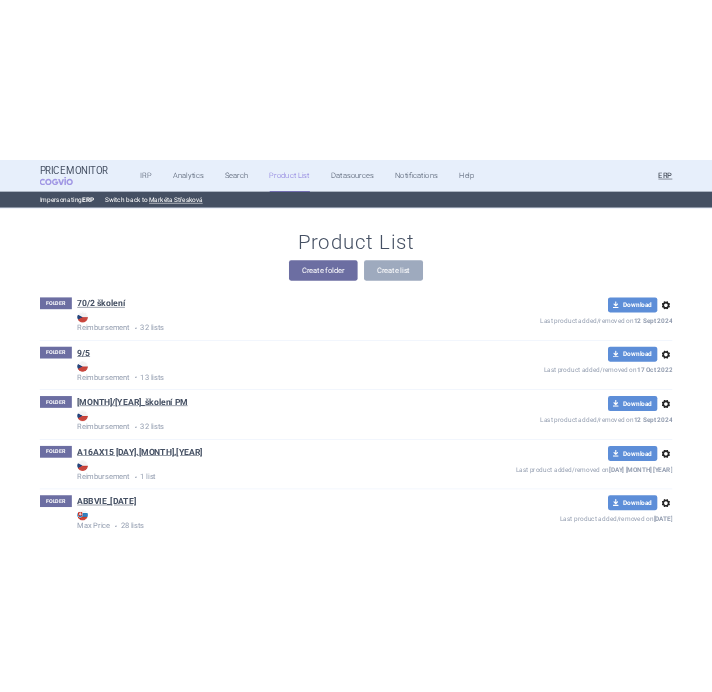 scroll, scrollTop: 40518, scrollLeft: 0, axis: vertical 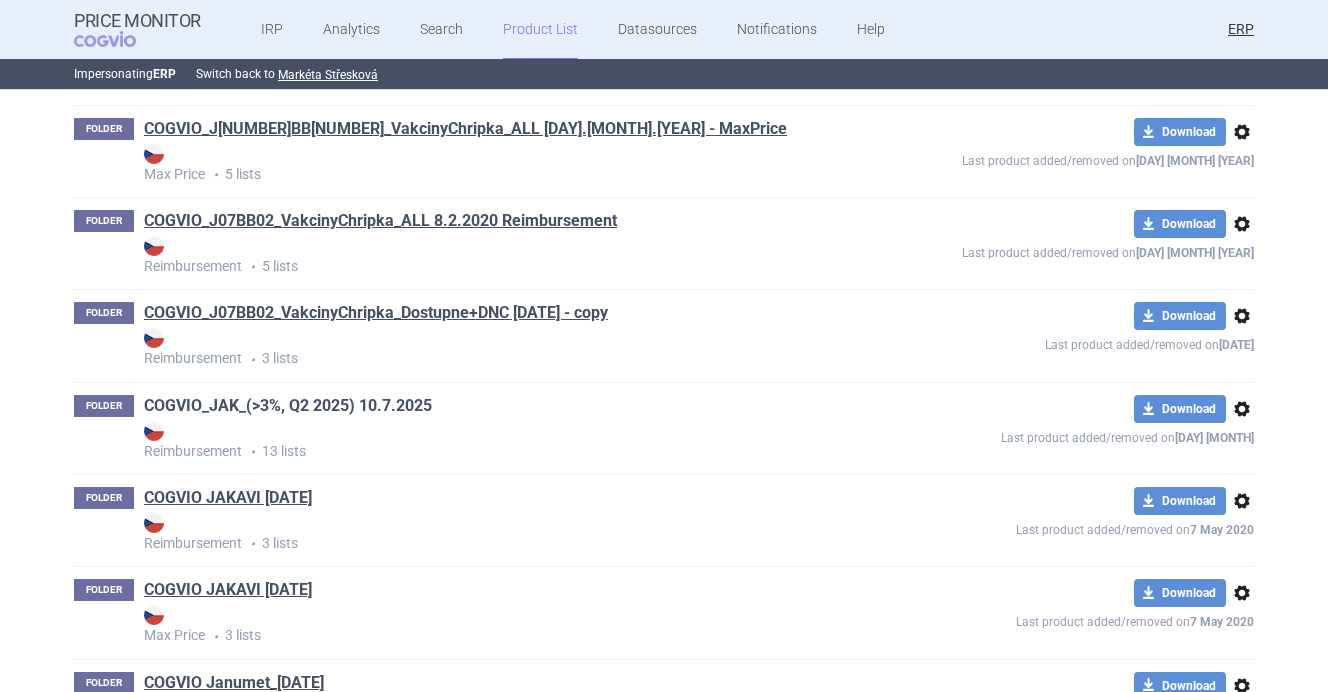 click on "COGVIO_JAK_(>3%, Q2 2025) 10.7.2025" at bounding box center (288, 406) 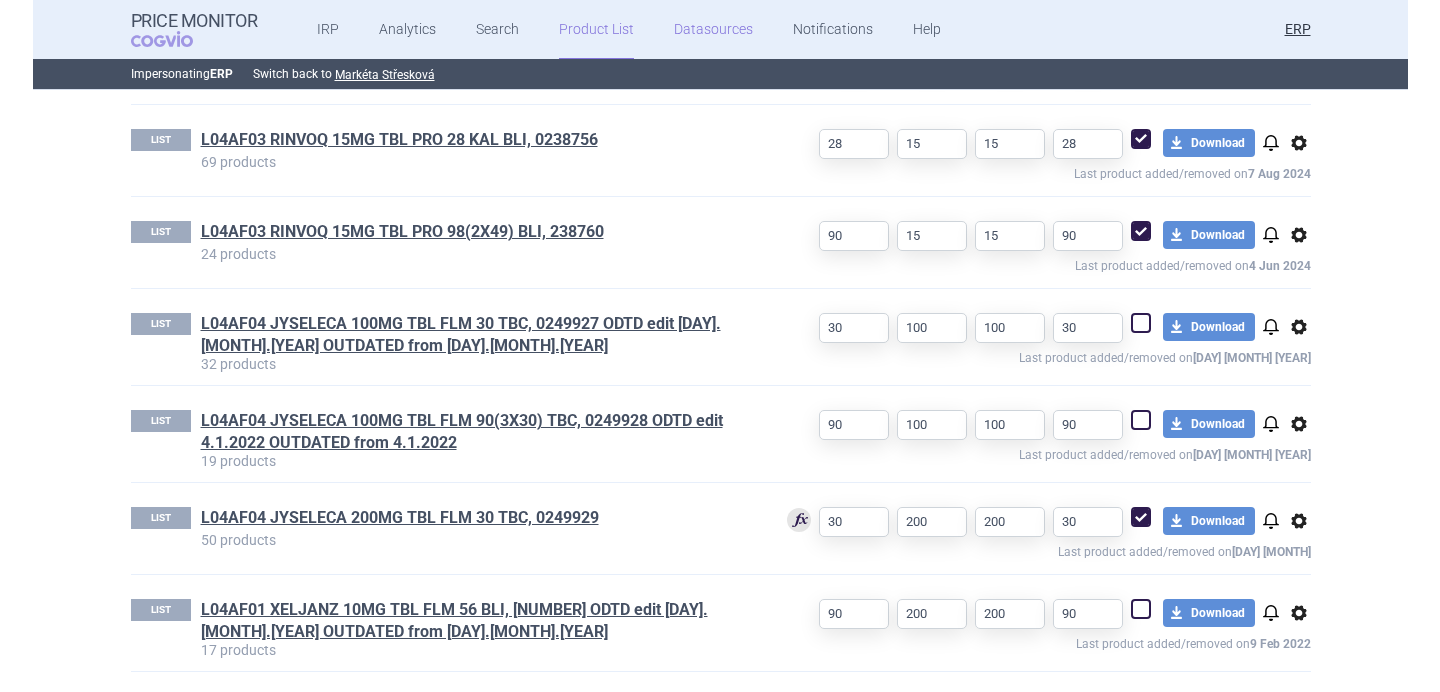 scroll, scrollTop: 1308, scrollLeft: 0, axis: vertical 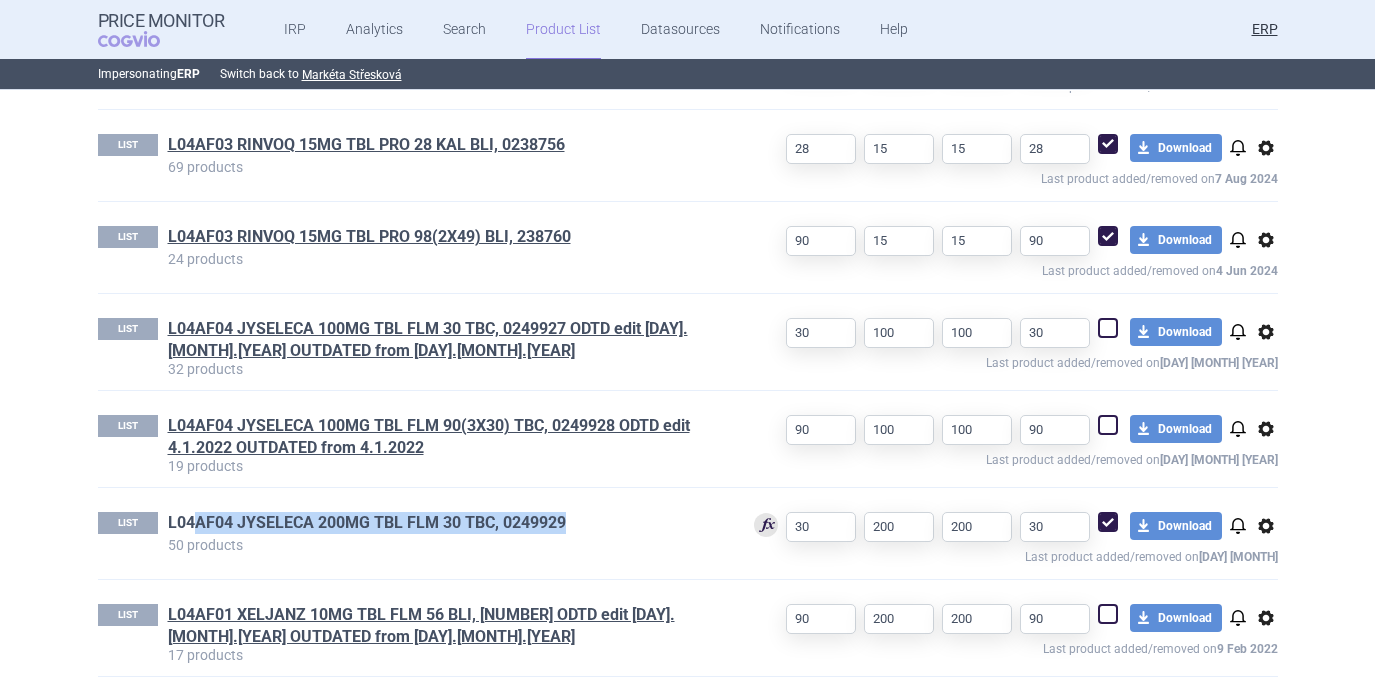 drag, startPoint x: 590, startPoint y: 517, endPoint x: 197, endPoint y: 518, distance: 393.00128 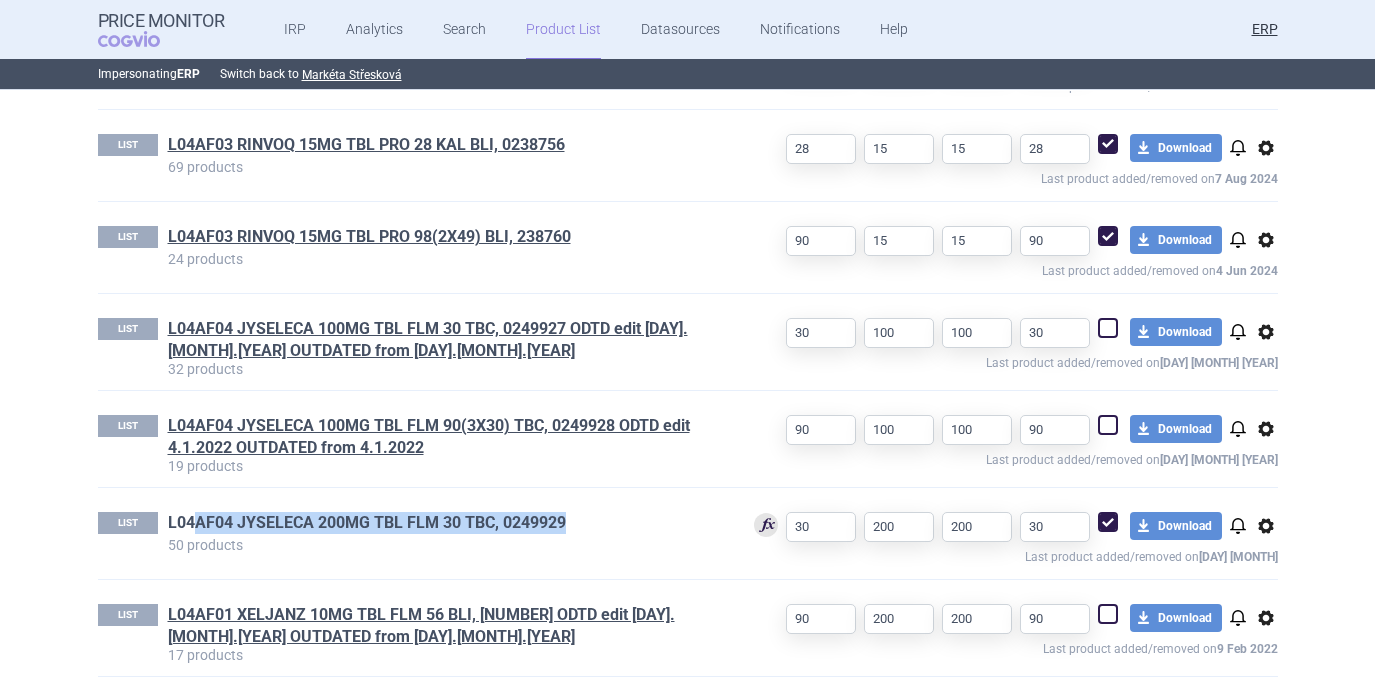 click on "L04AF04 JYSELECA 200MG TBL FLM 30 TBC, 0249929" at bounding box center [445, 525] 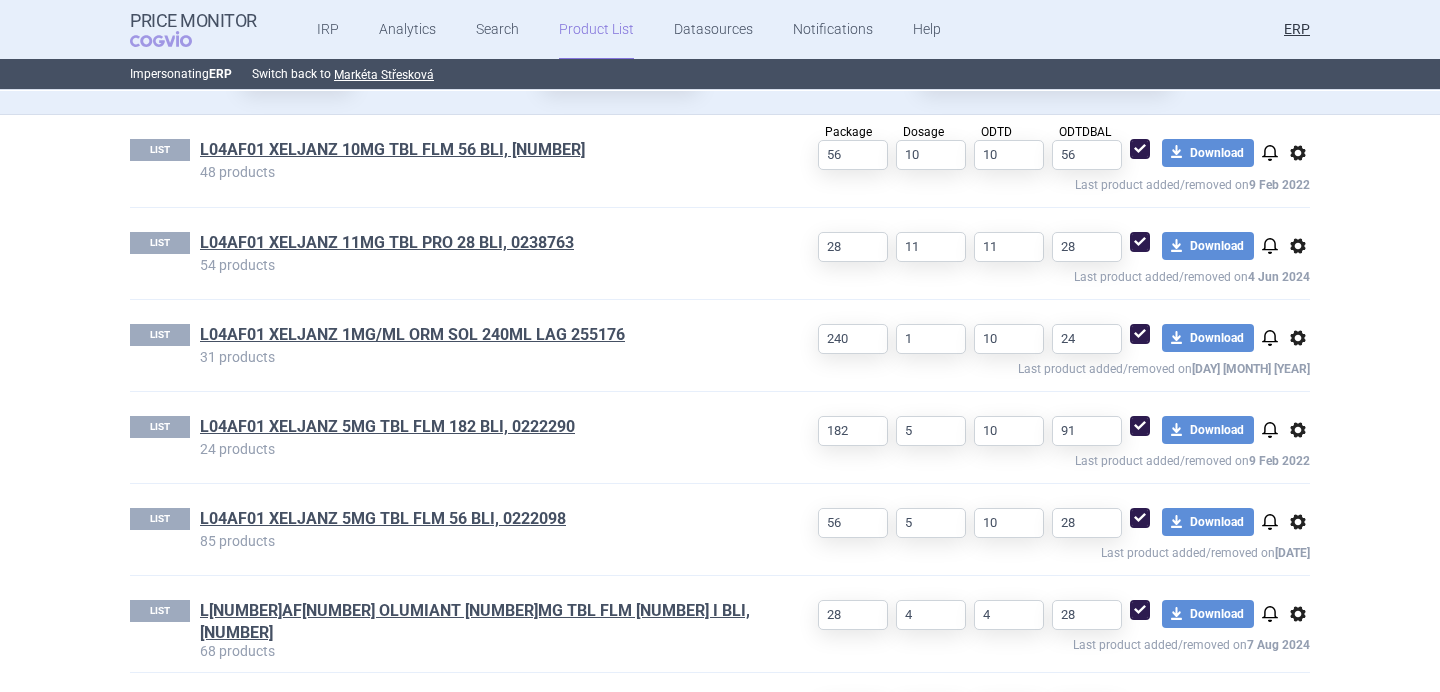 scroll, scrollTop: 655, scrollLeft: 0, axis: vertical 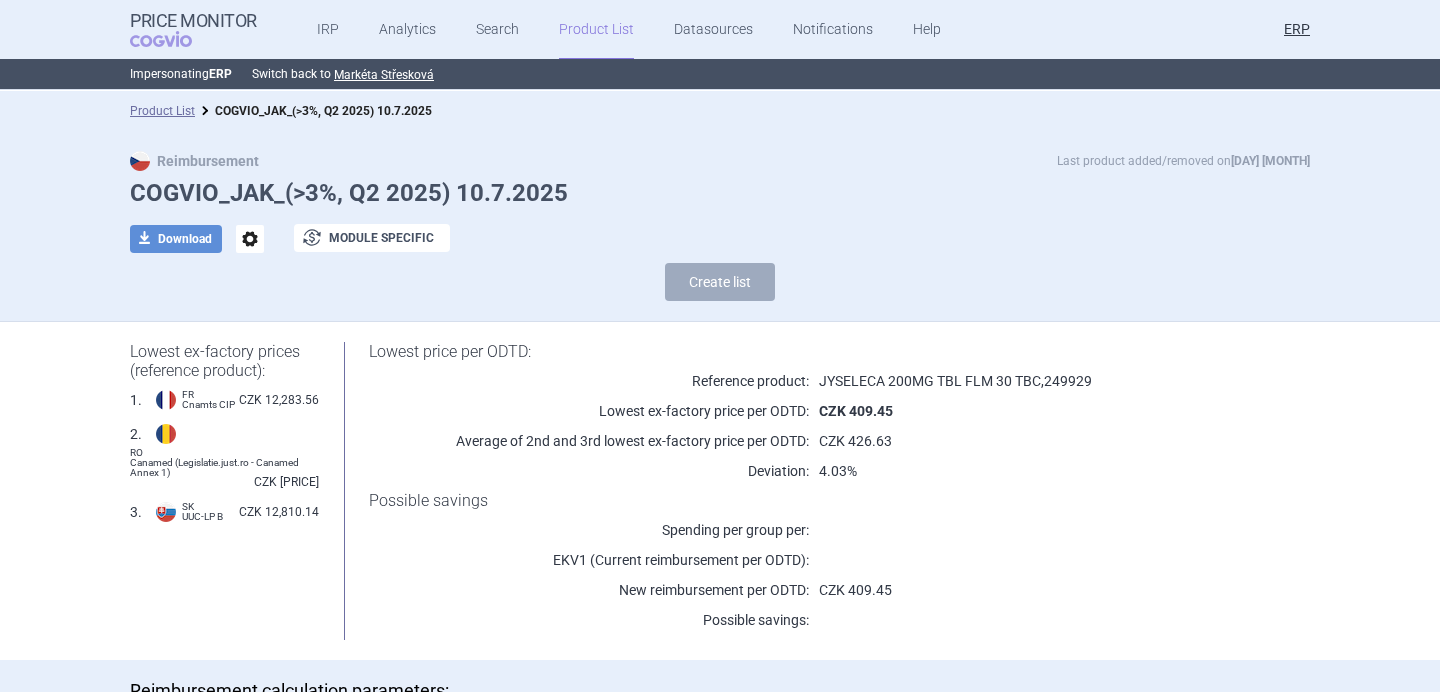 click on "options" at bounding box center (250, 239) 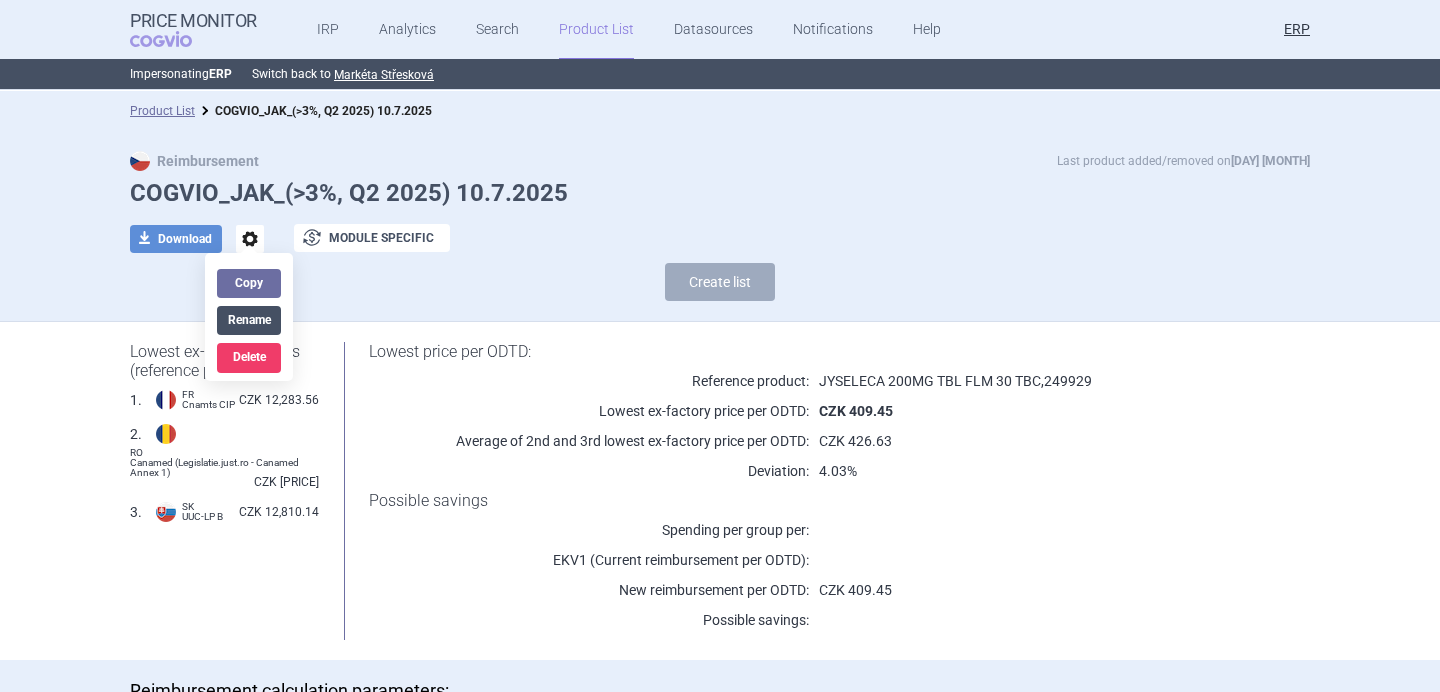 click on "Rename" at bounding box center (249, 320) 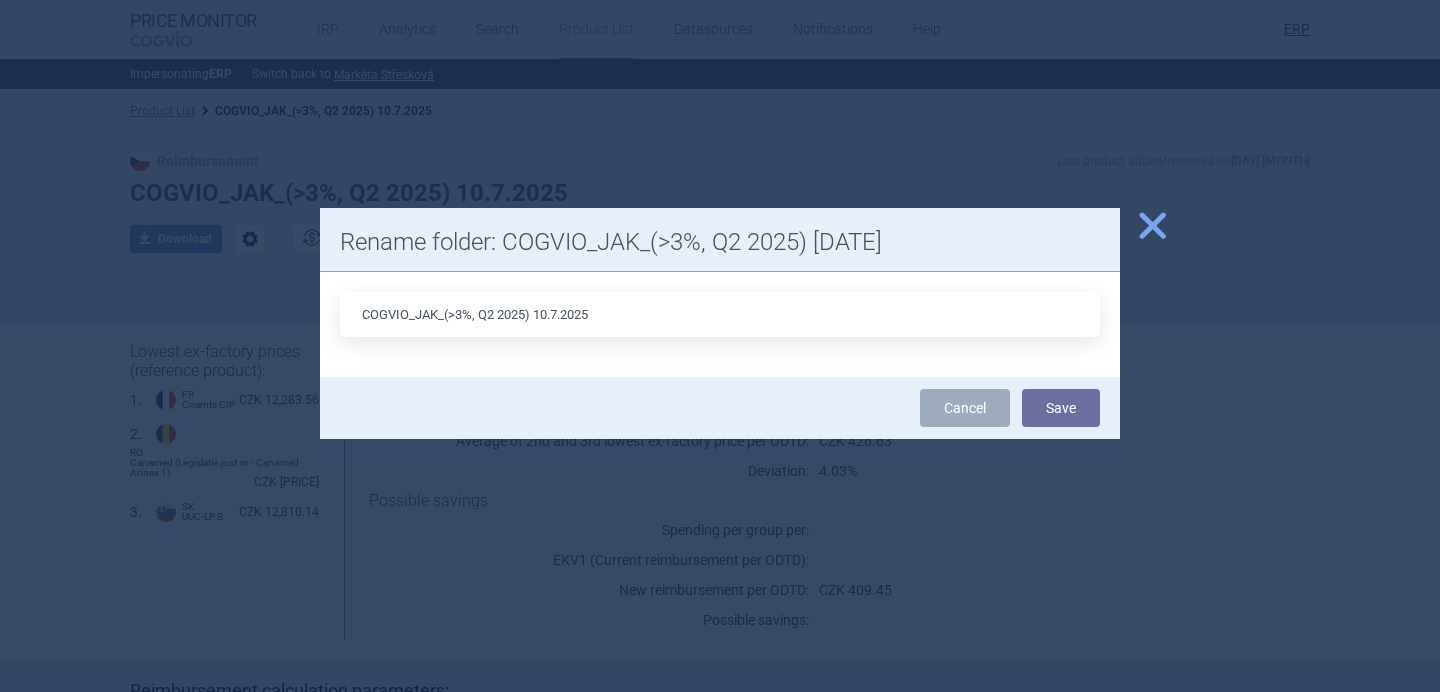 click on "COGVIO_JAK_(>3%, Q2 2025) 10.7.2025" at bounding box center [720, 314] 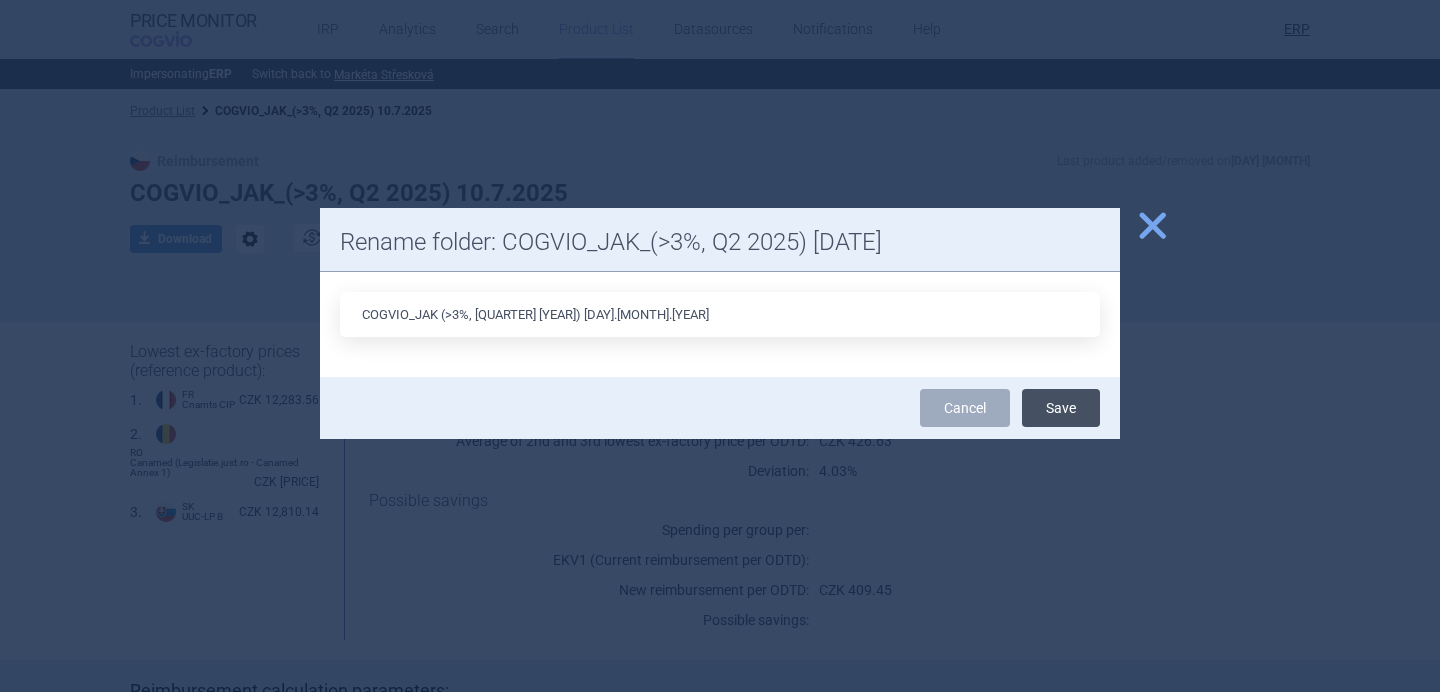 type on "COGVIO_JAK (>3%, [QUARTER] [YEAR]) [DAY].[MONTH].[YEAR]" 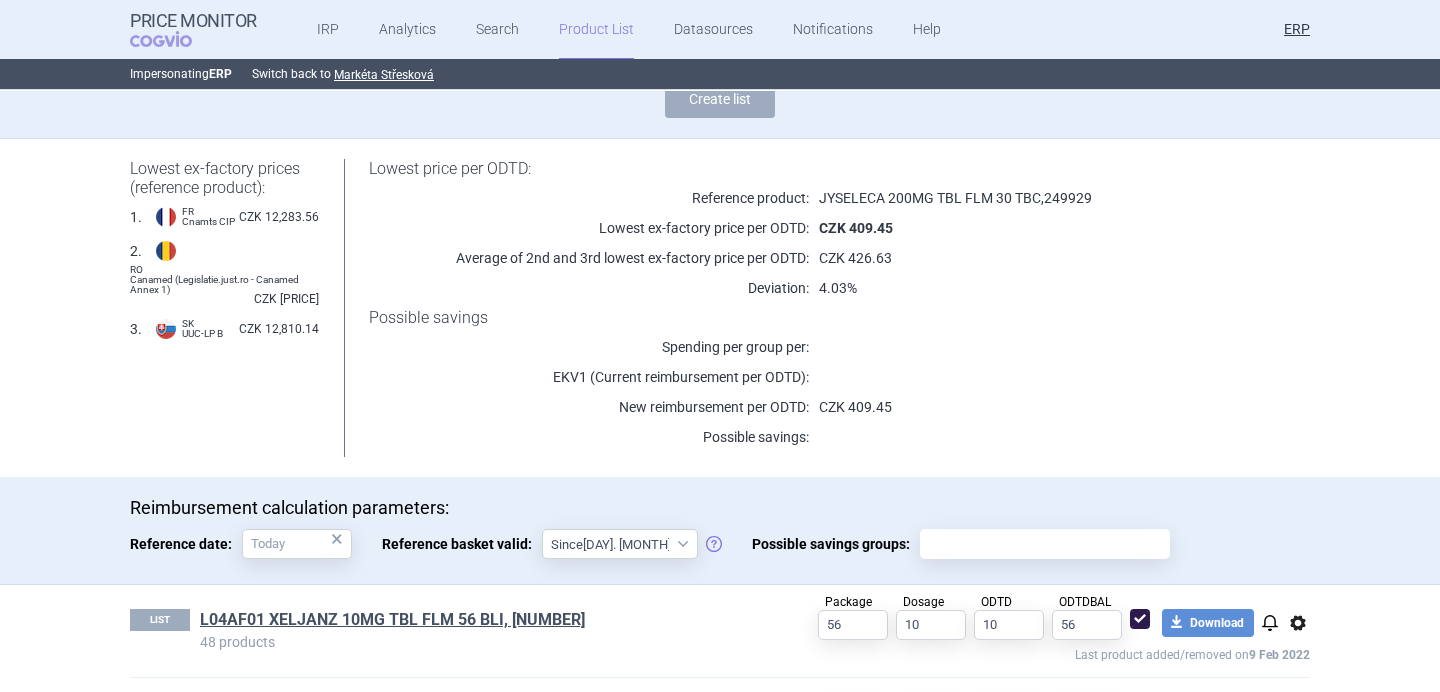 scroll, scrollTop: 0, scrollLeft: 0, axis: both 